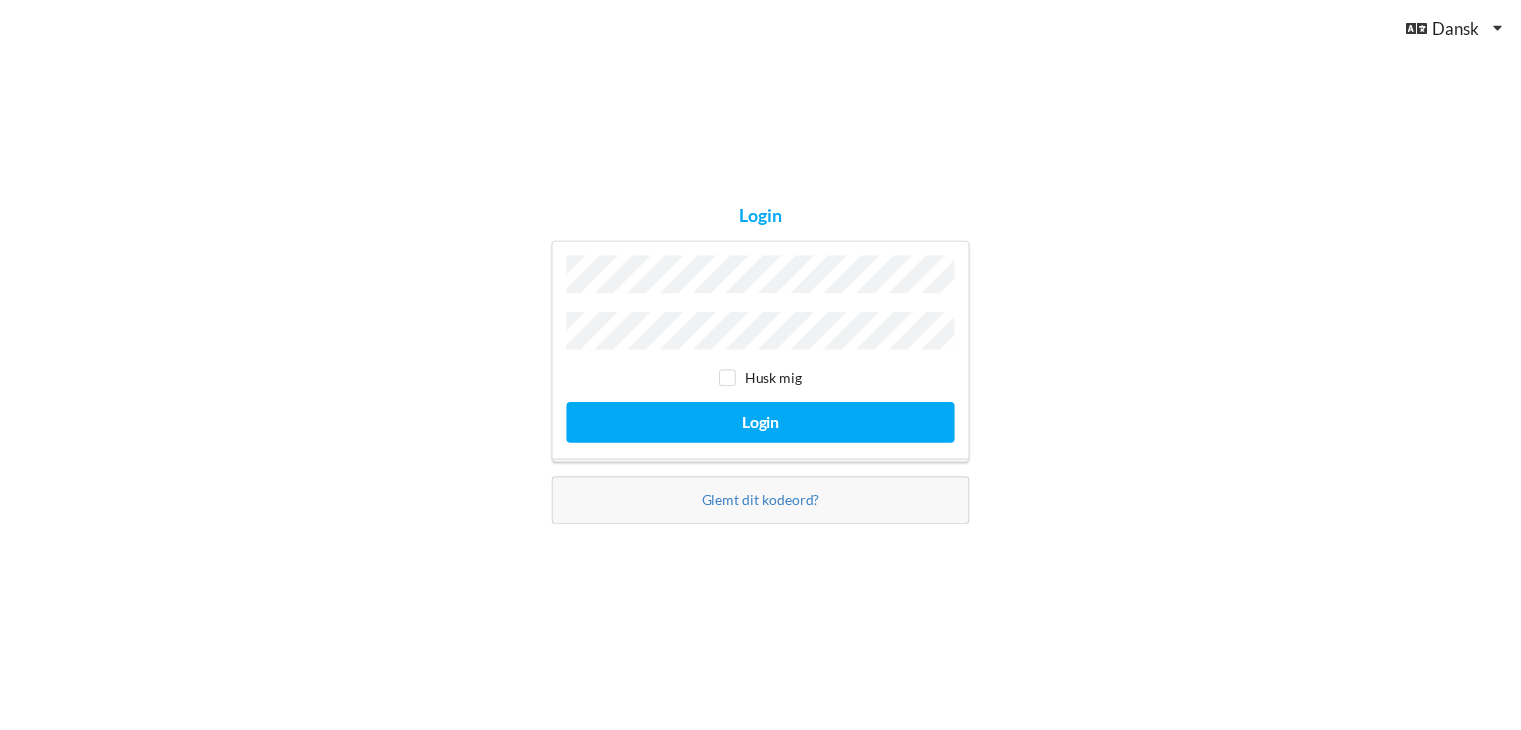 scroll, scrollTop: 0, scrollLeft: 0, axis: both 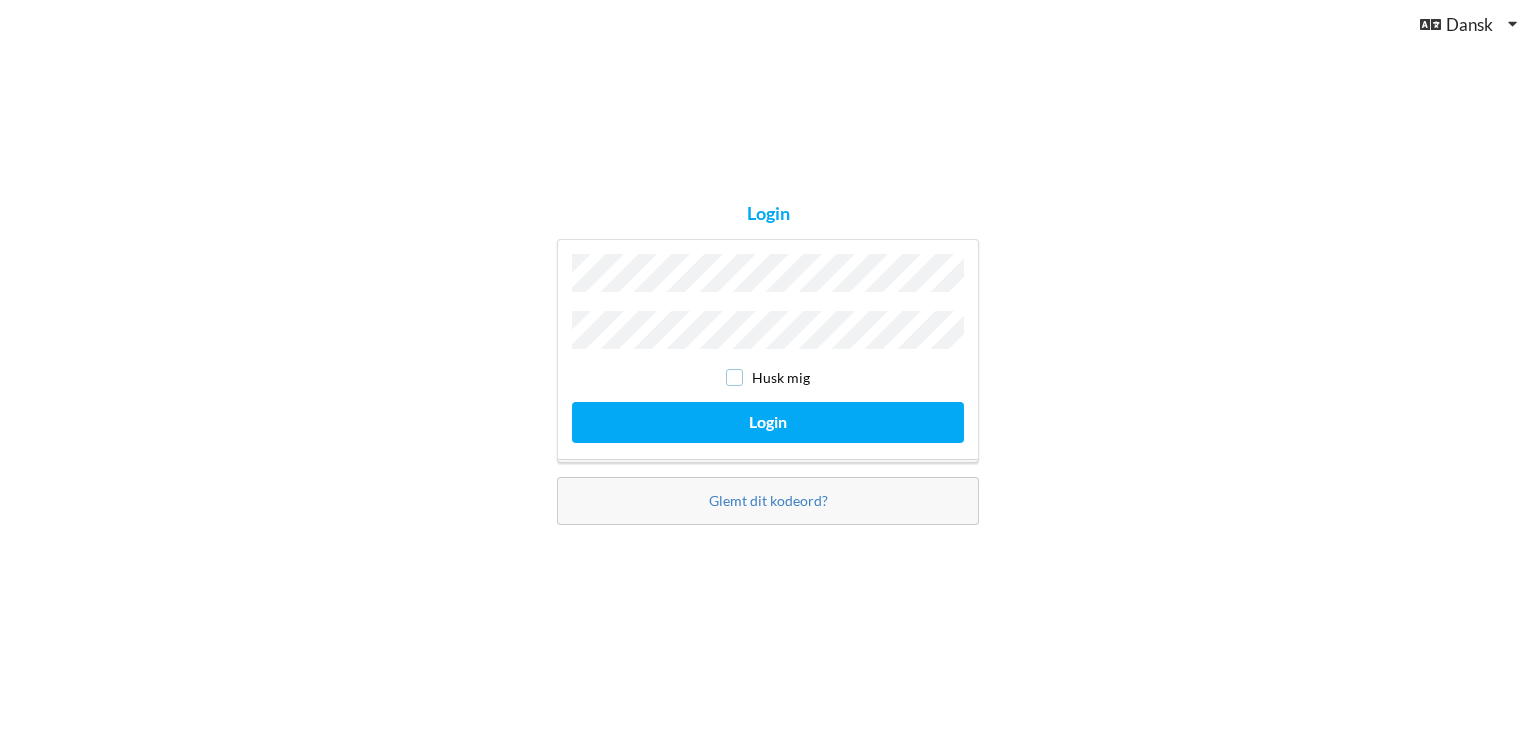 click at bounding box center [734, 377] 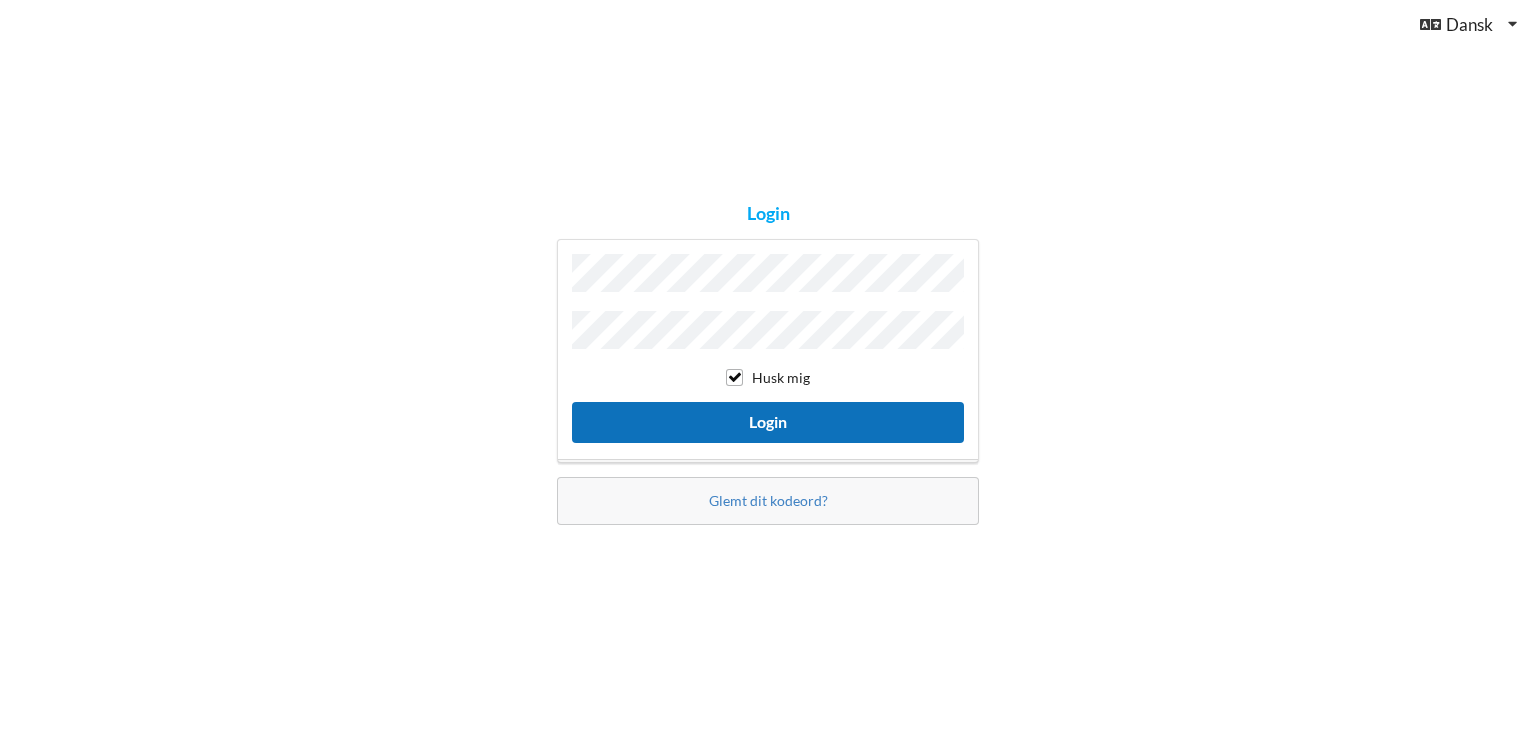 click on "Login" at bounding box center [768, 422] 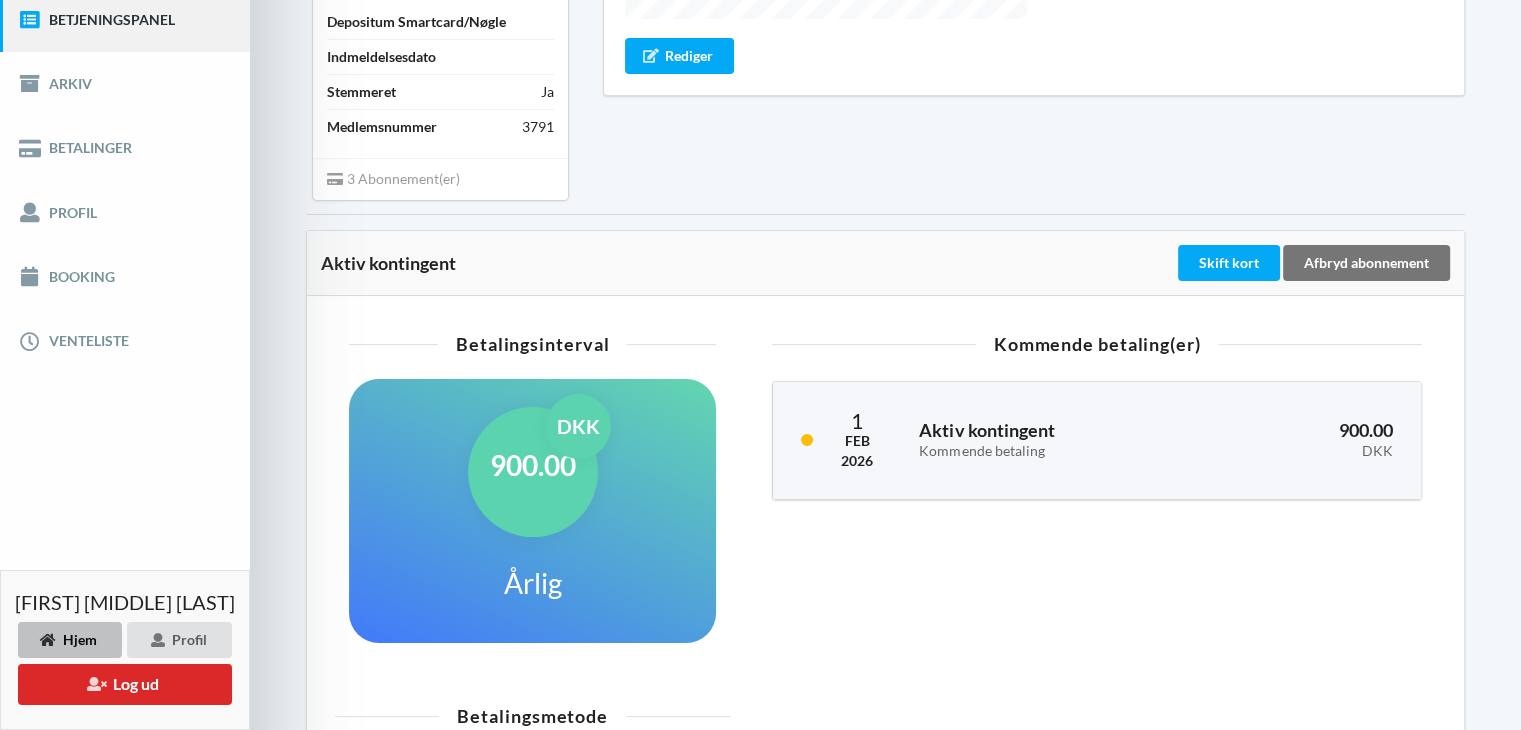 scroll, scrollTop: 230, scrollLeft: 0, axis: vertical 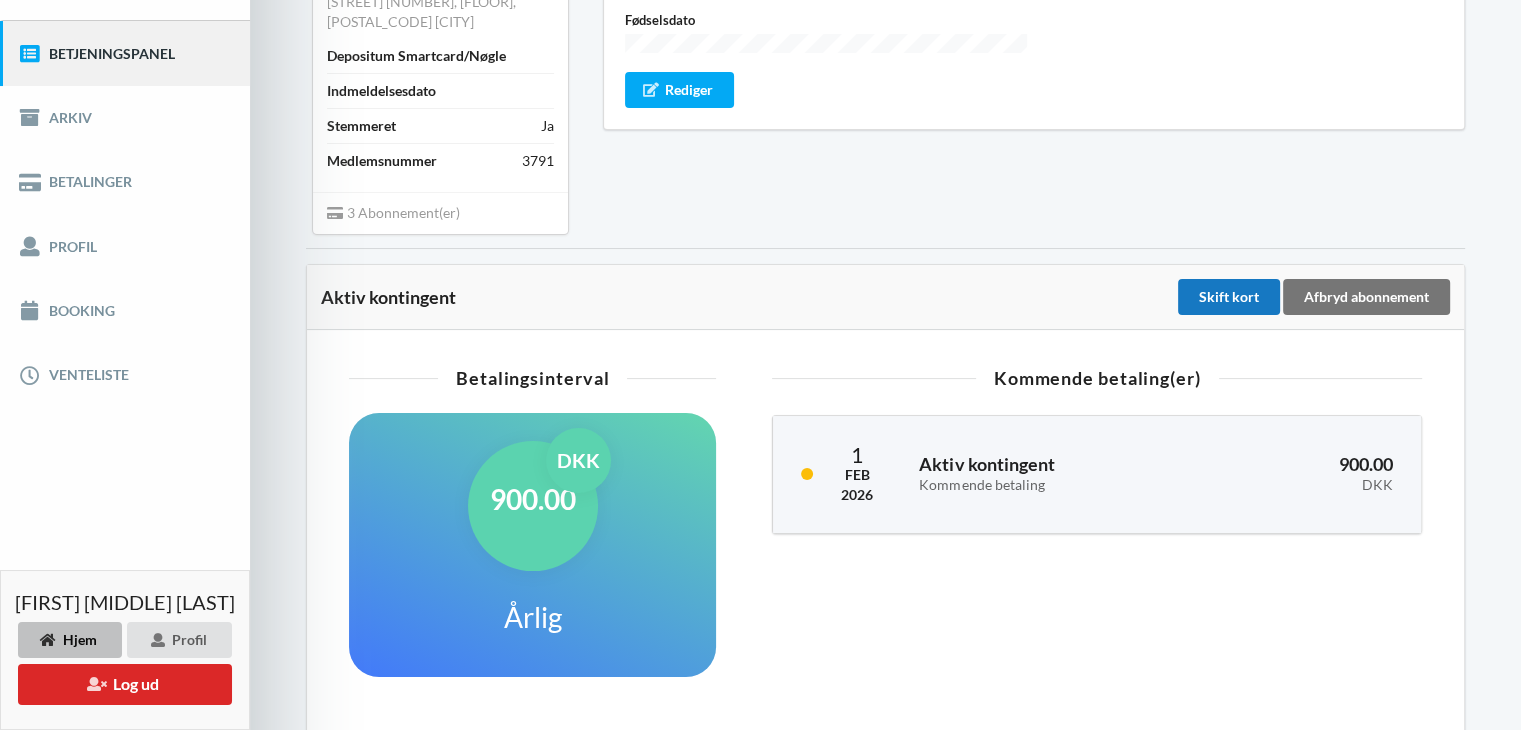 click on "Skift kort" at bounding box center (1229, 297) 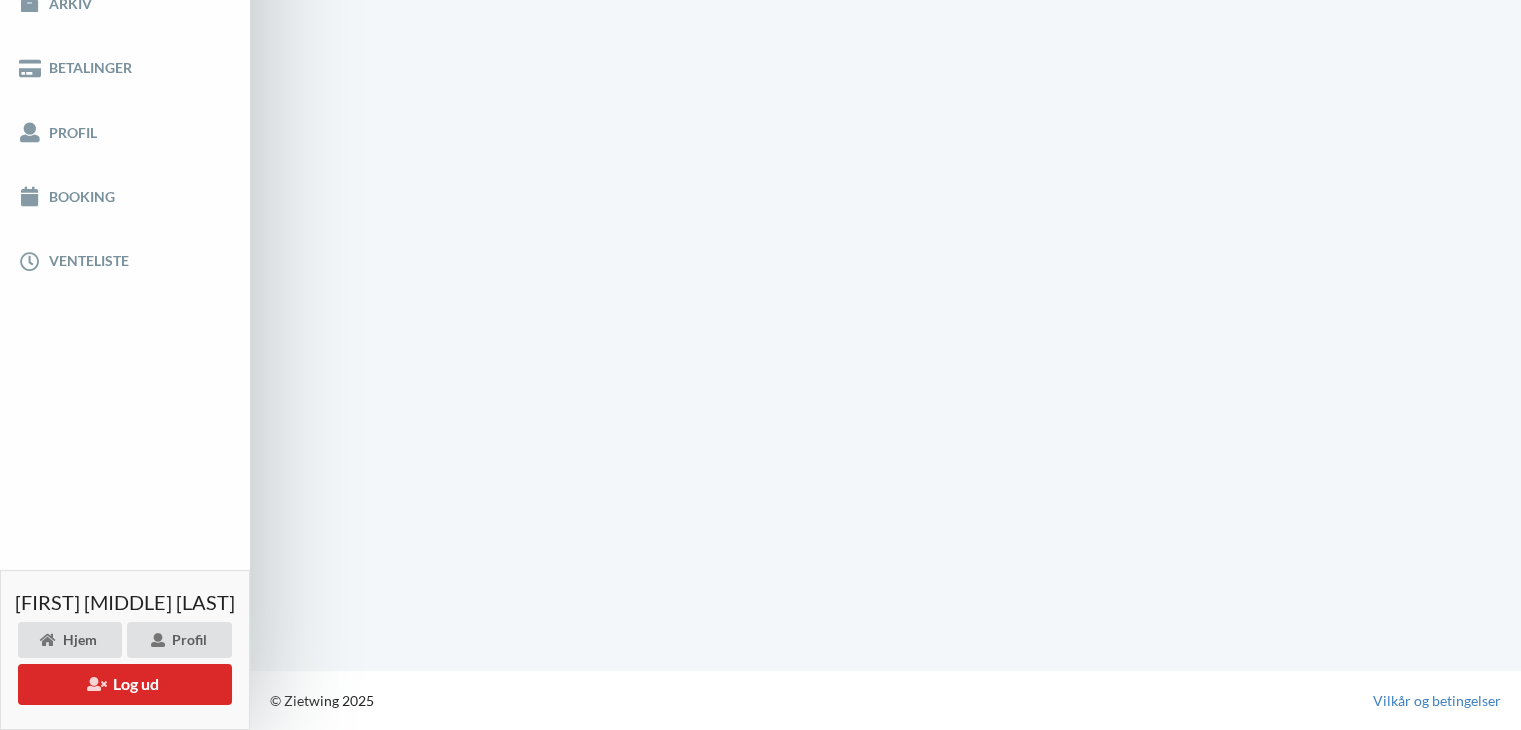 scroll, scrollTop: 343, scrollLeft: 0, axis: vertical 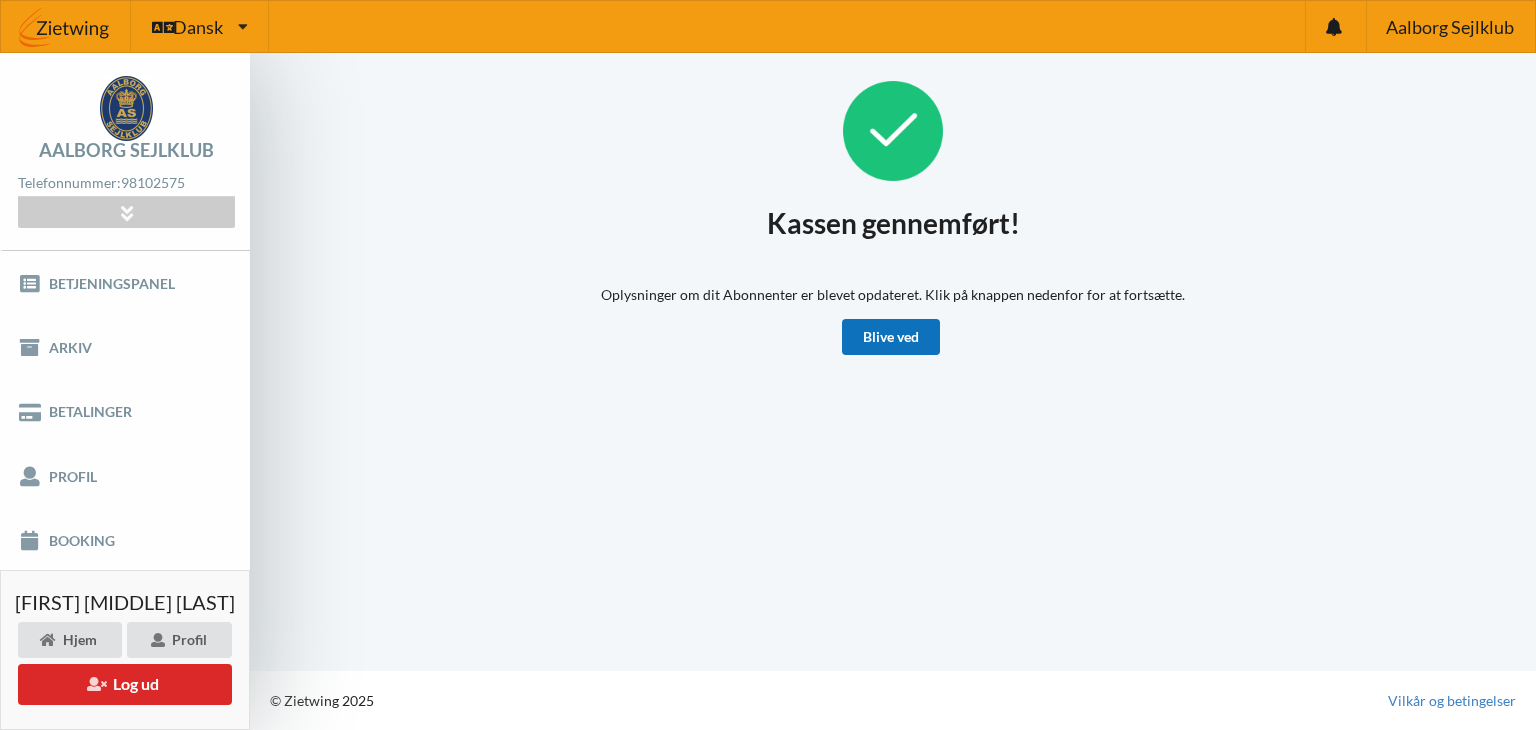 click on "Blive ved" at bounding box center [891, 337] 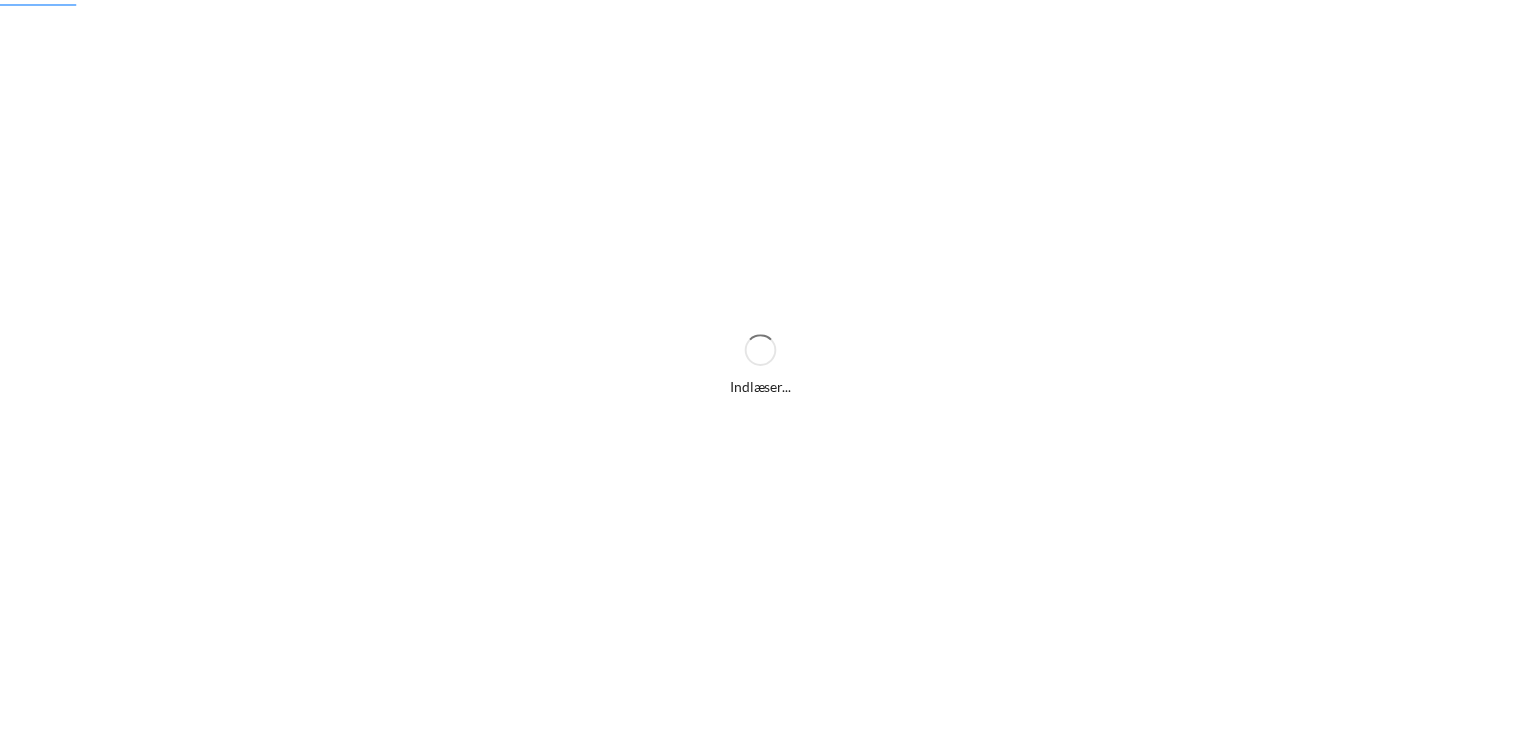 scroll, scrollTop: 0, scrollLeft: 0, axis: both 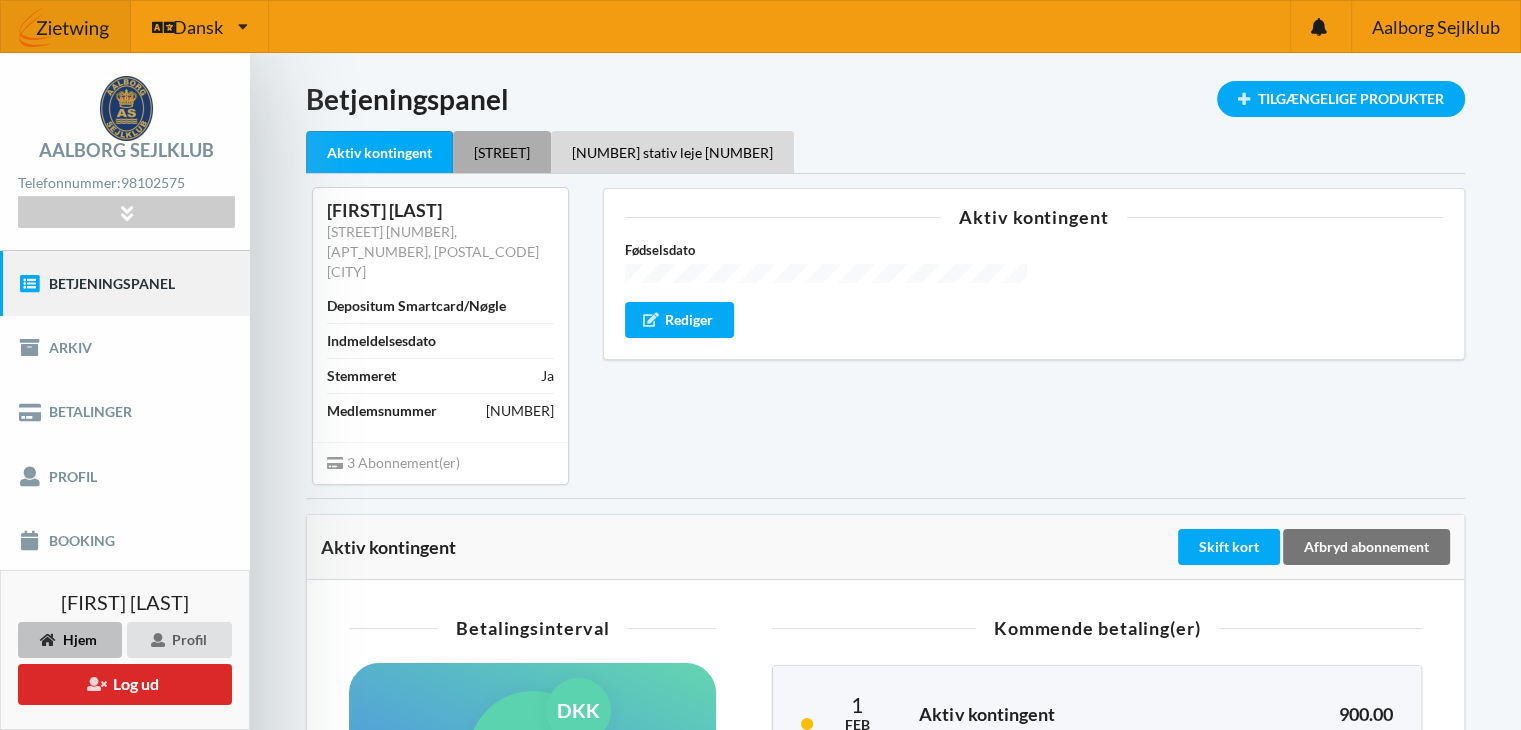 click on "[STREET]" at bounding box center [502, 152] 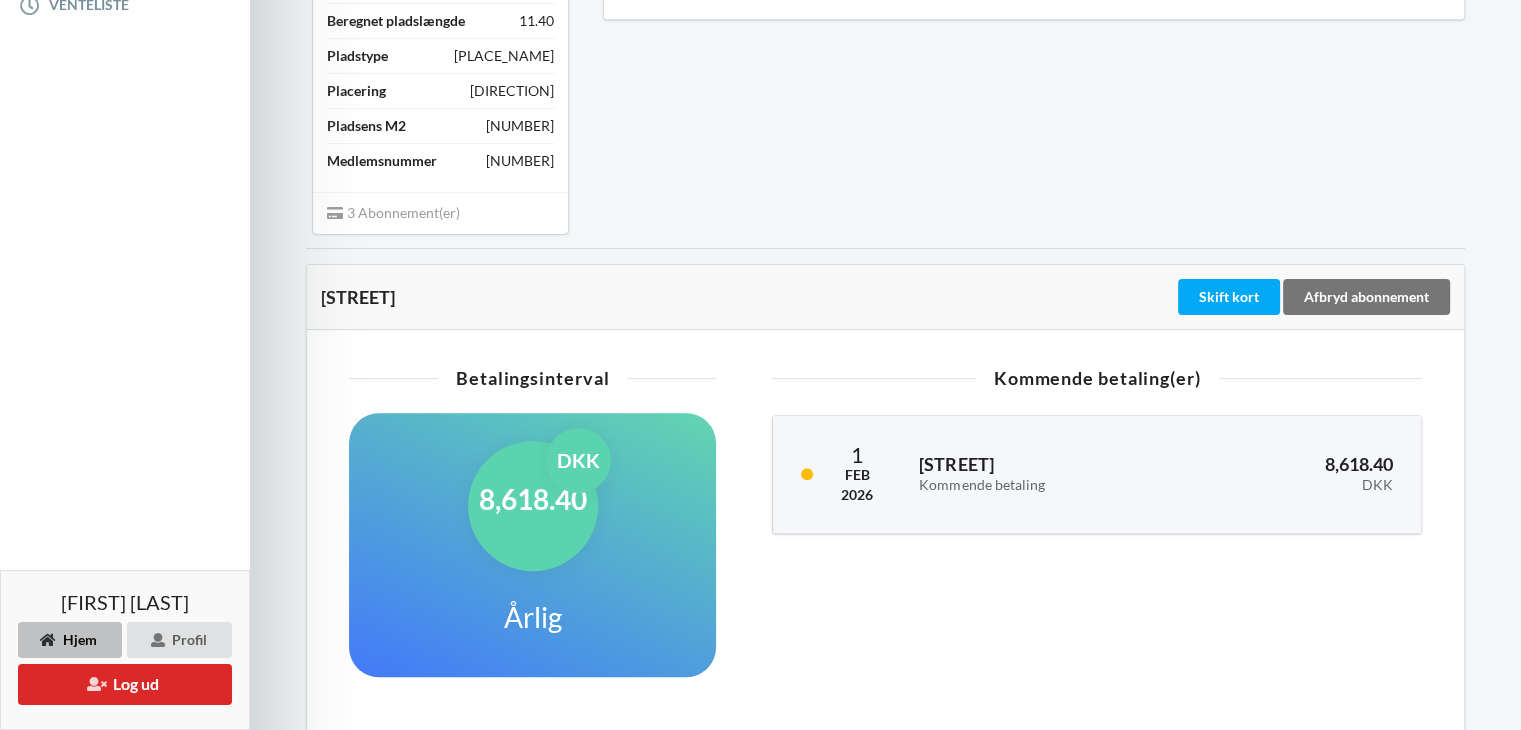 scroll, scrollTop: 700, scrollLeft: 0, axis: vertical 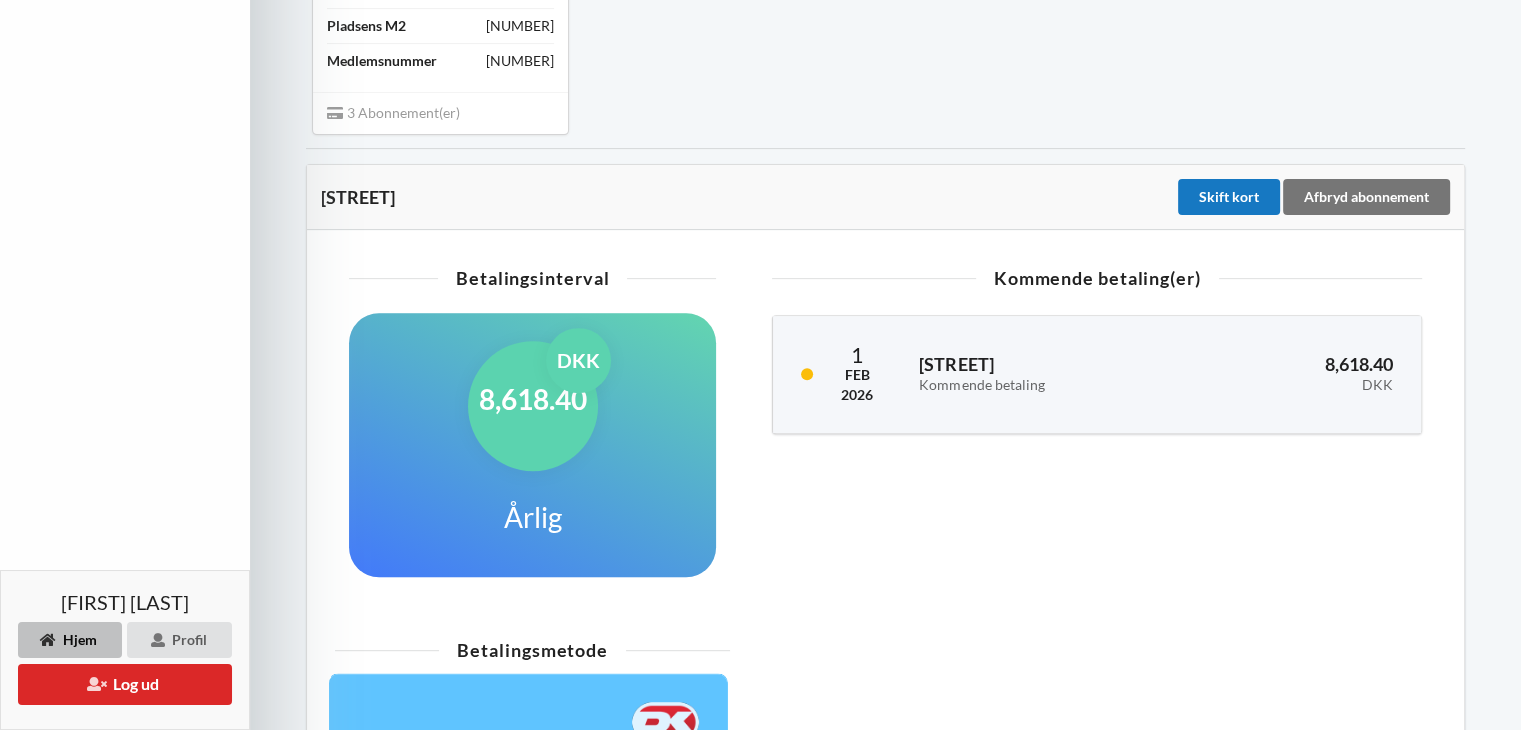 click on "Skift kort" at bounding box center (1229, 197) 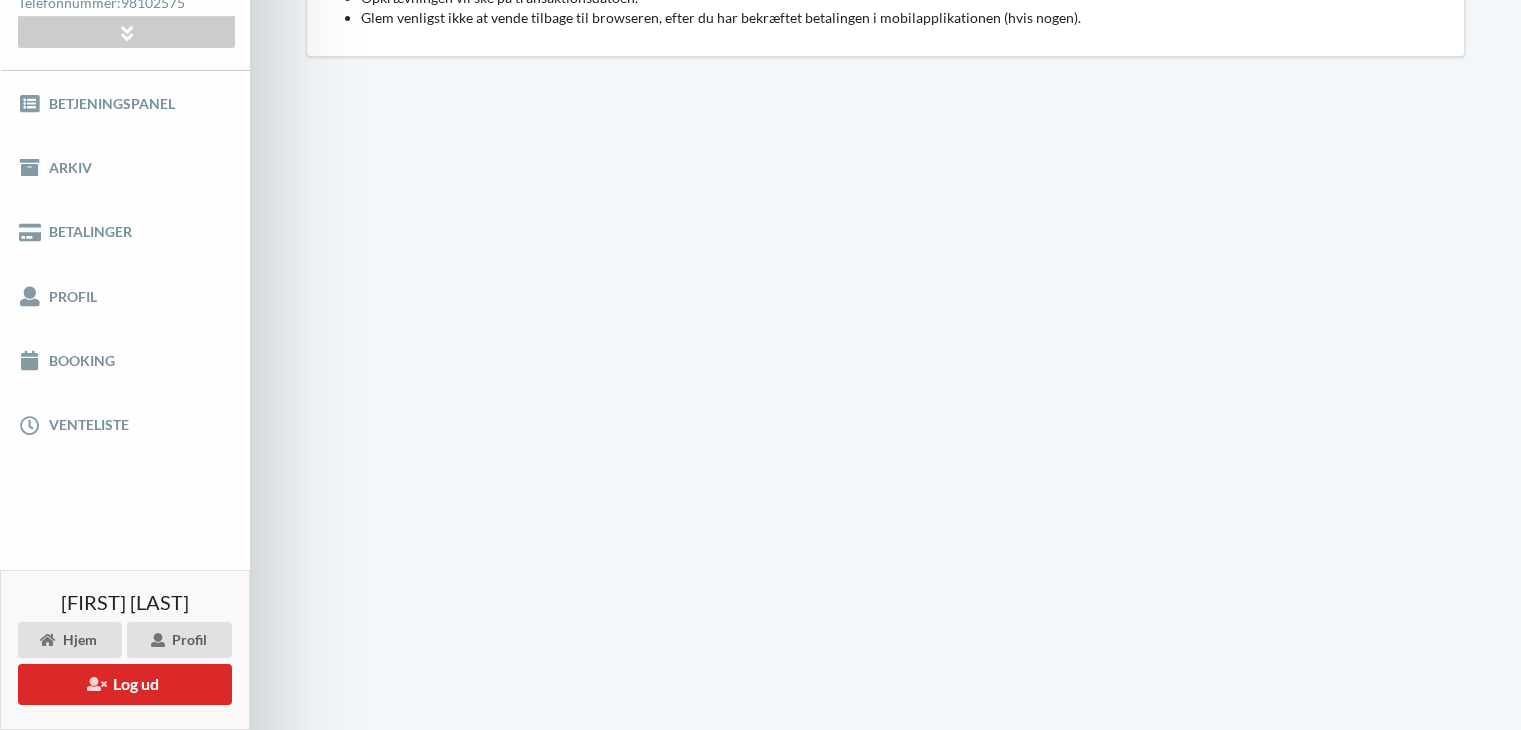 scroll, scrollTop: 300, scrollLeft: 0, axis: vertical 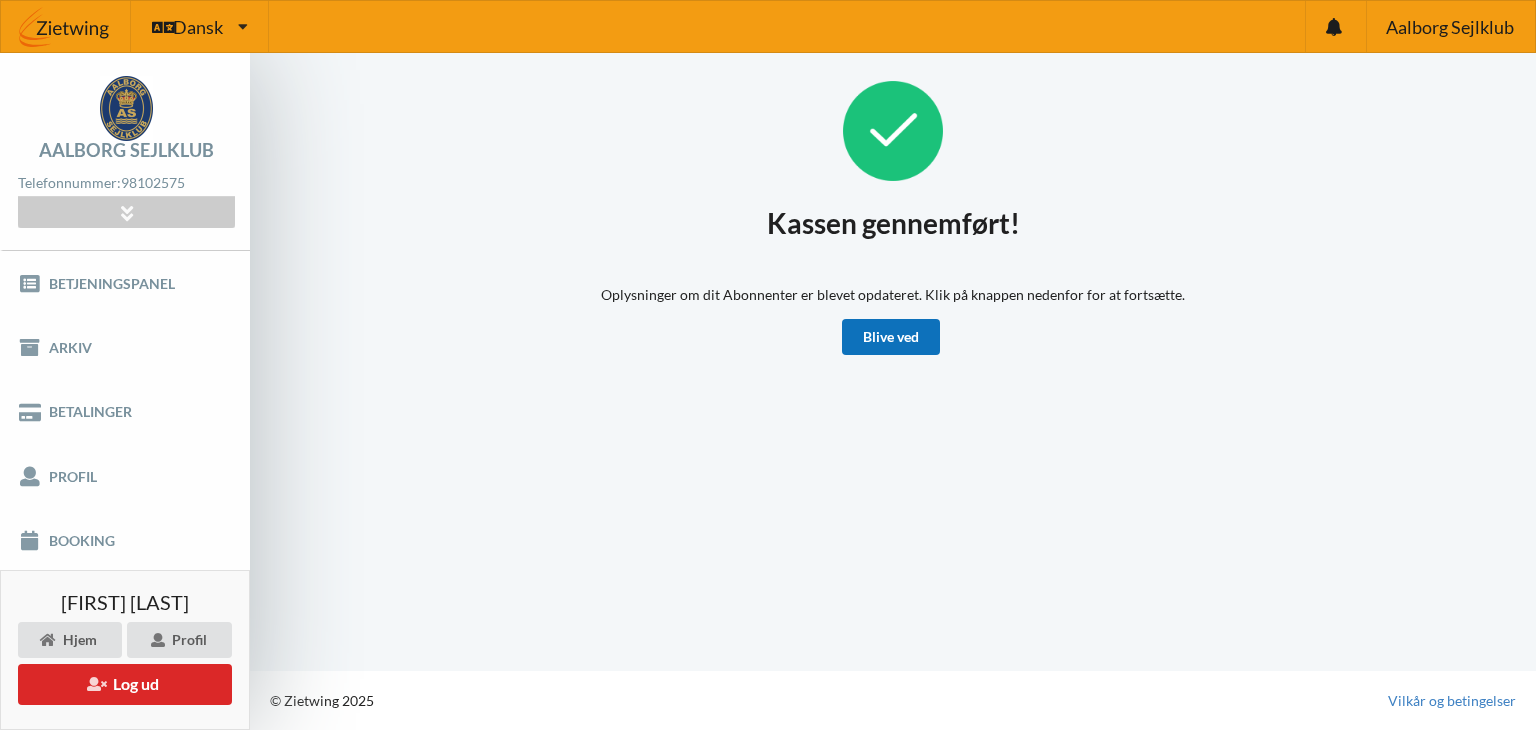 click on "Blive ved" at bounding box center [891, 337] 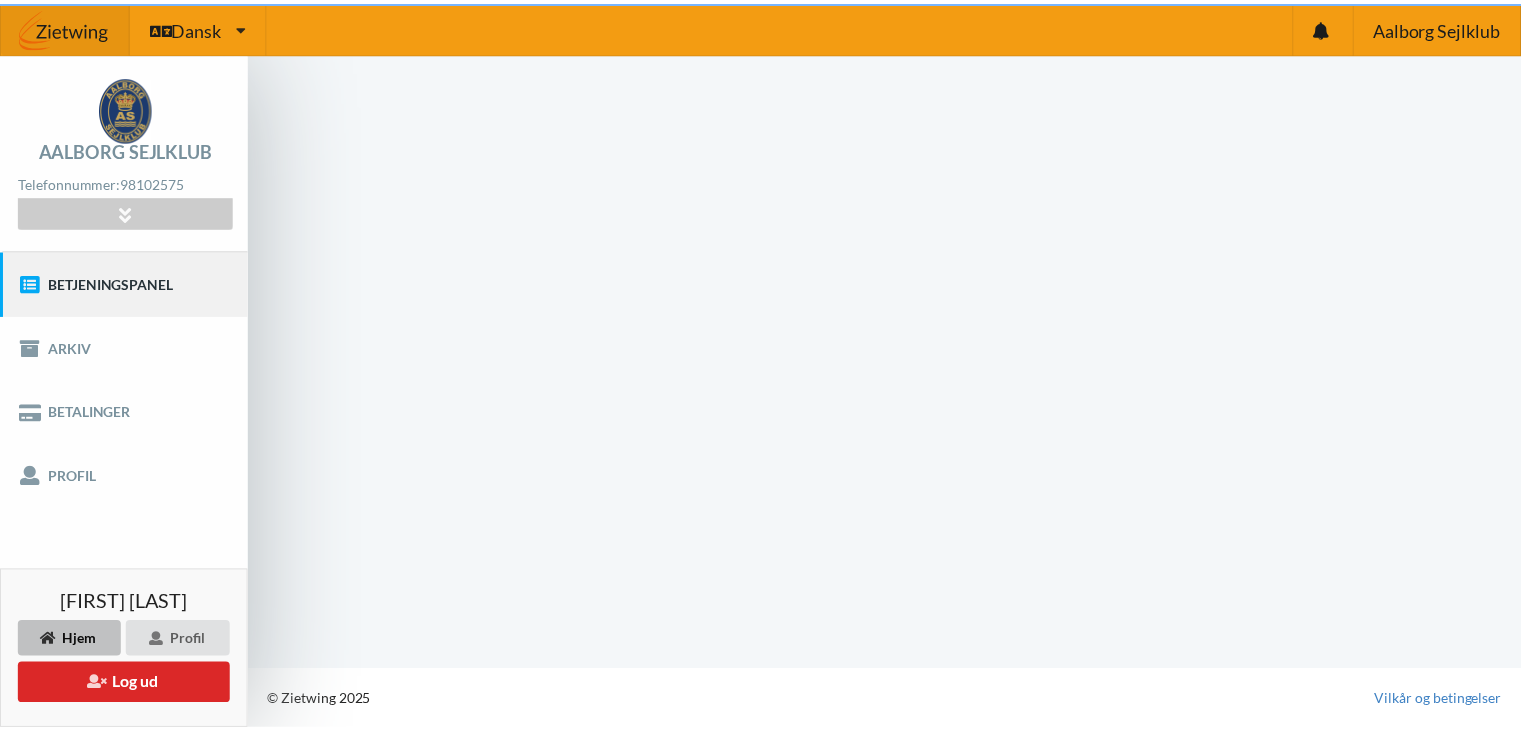 scroll, scrollTop: 0, scrollLeft: 0, axis: both 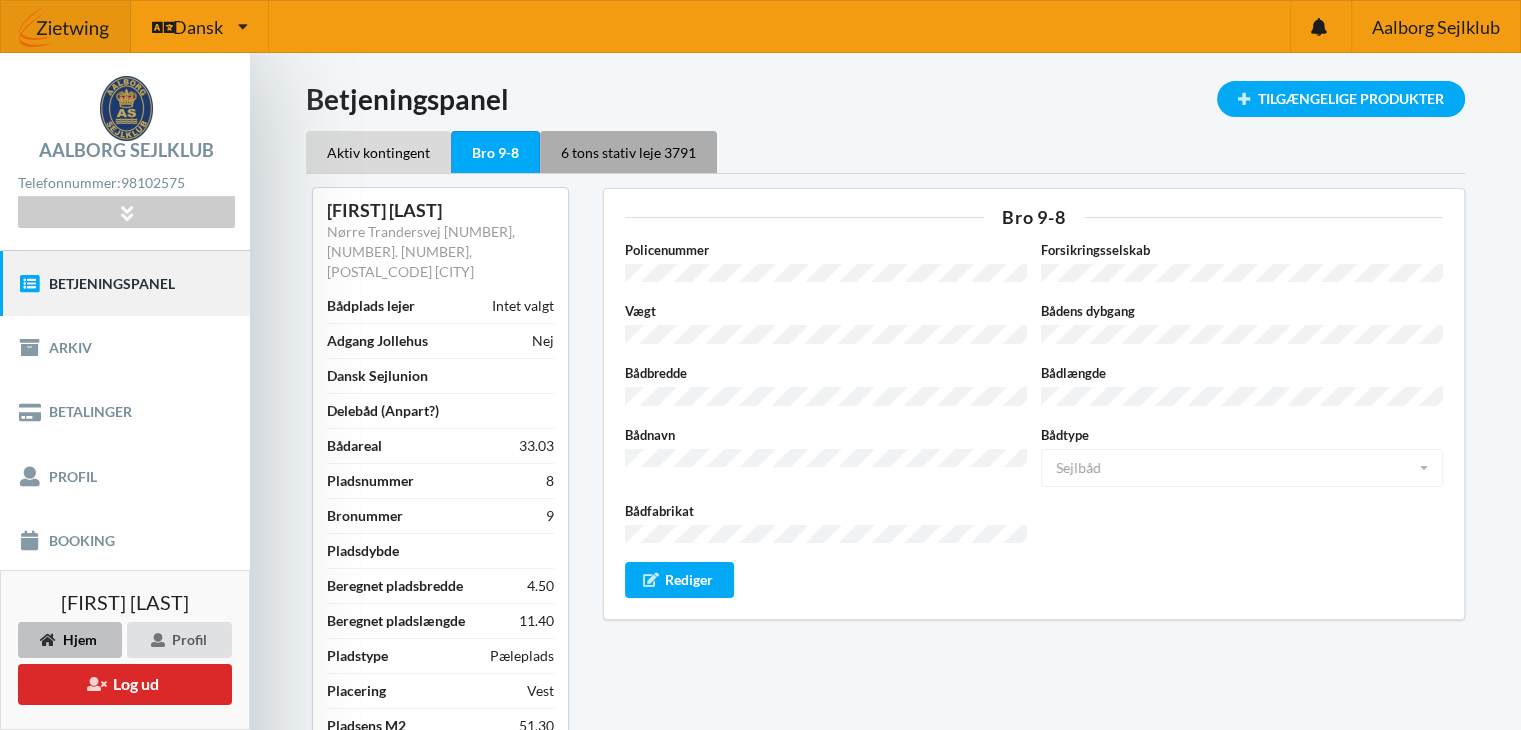 click on "[NUMBER] stativ leje [NUMBER]" at bounding box center (628, 152) 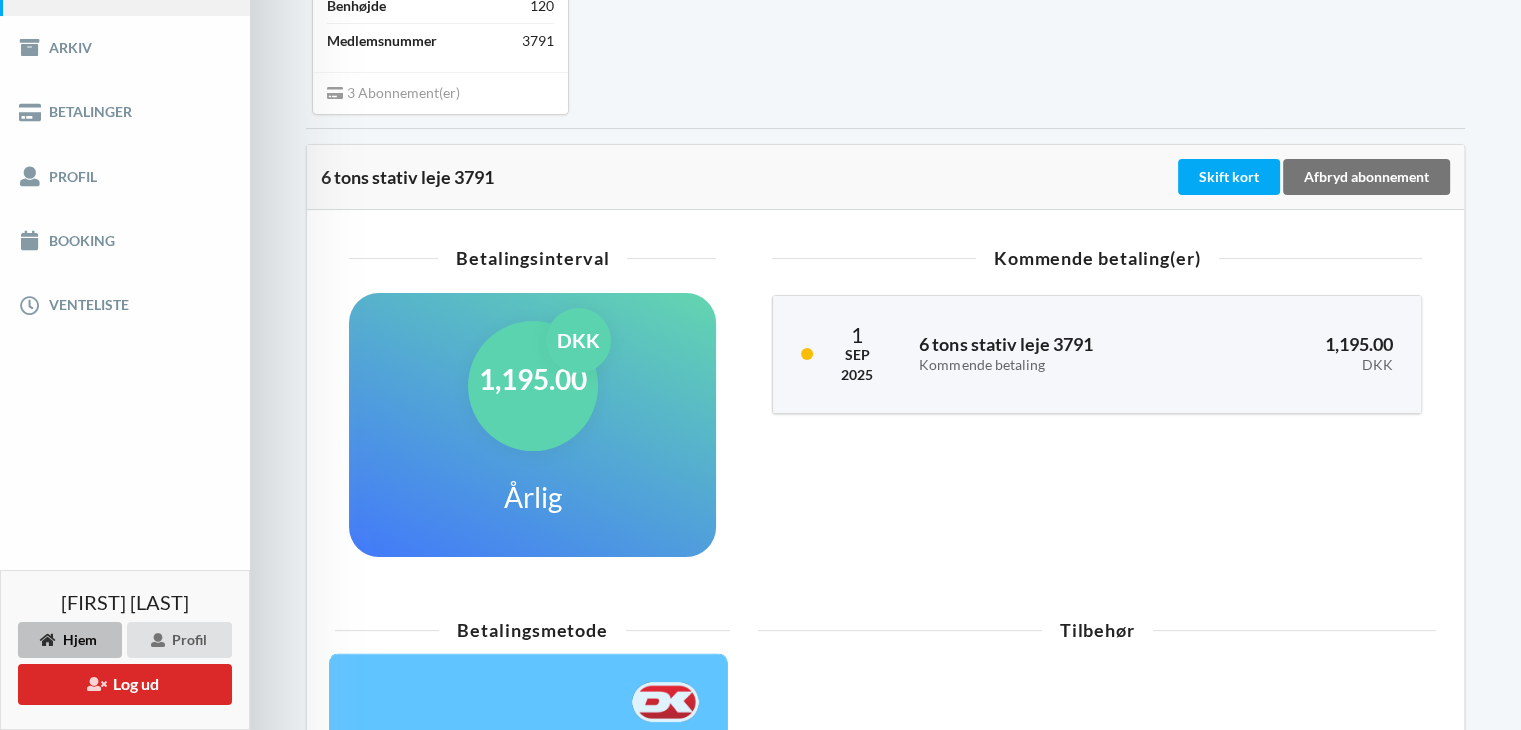 scroll, scrollTop: 200, scrollLeft: 0, axis: vertical 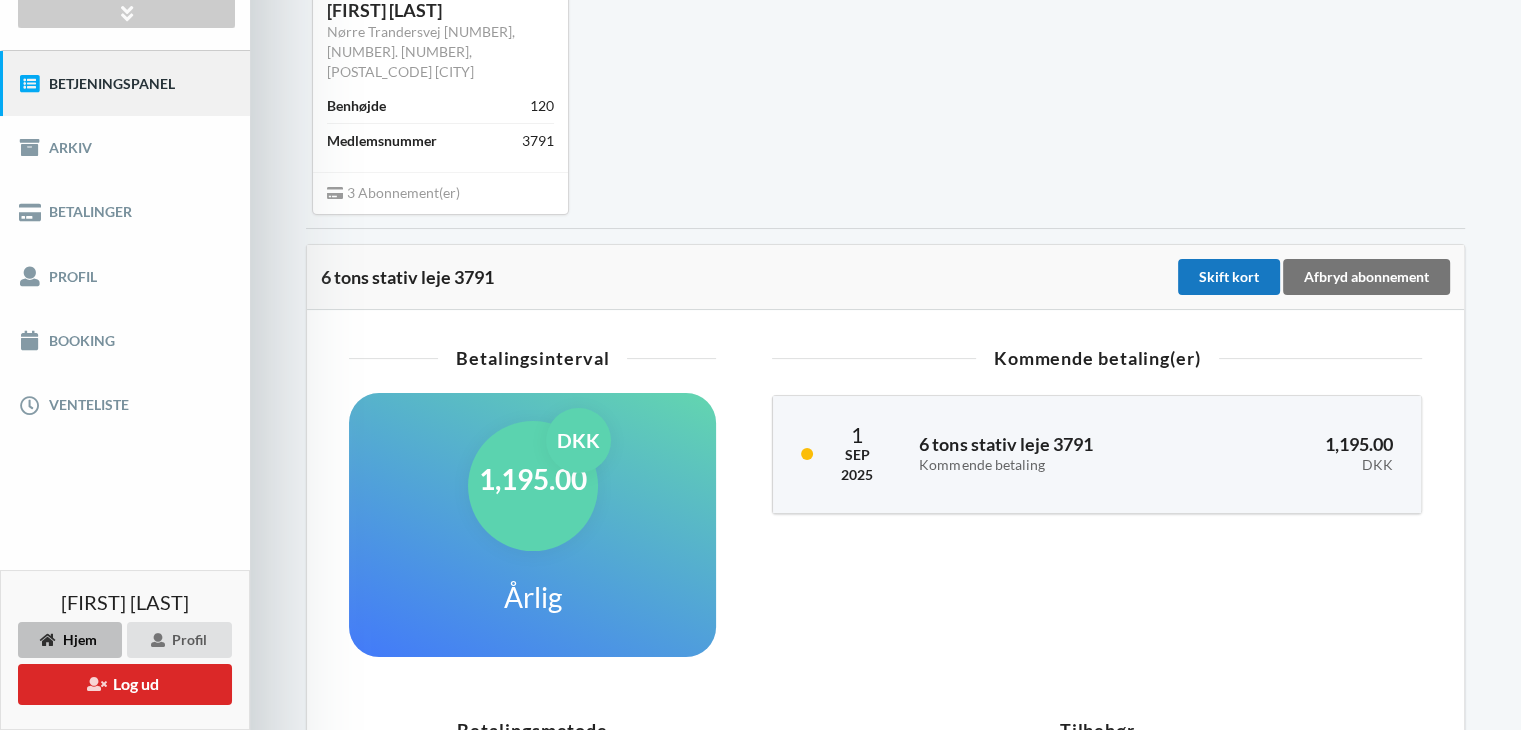 click on "Skift kort" at bounding box center (1229, 277) 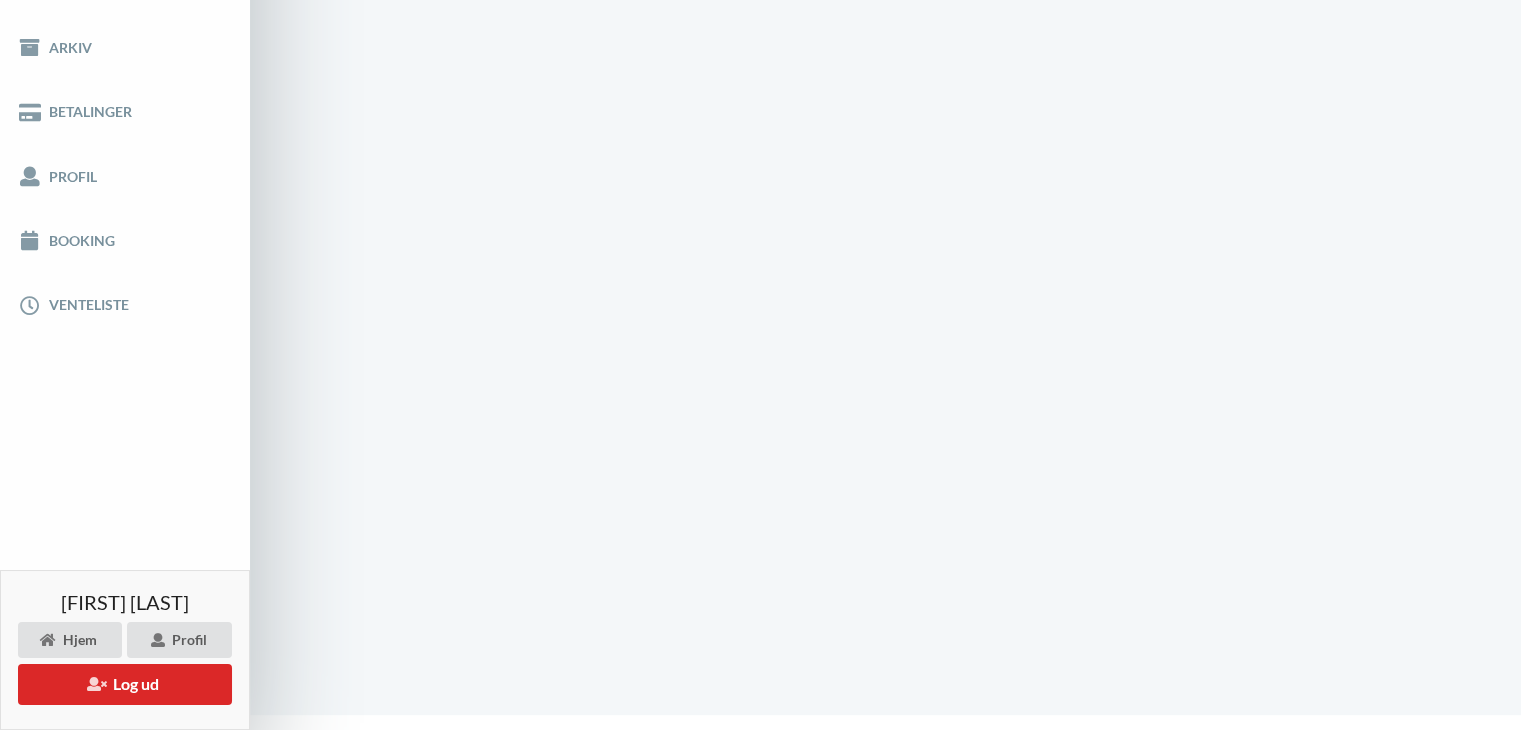 scroll, scrollTop: 248, scrollLeft: 0, axis: vertical 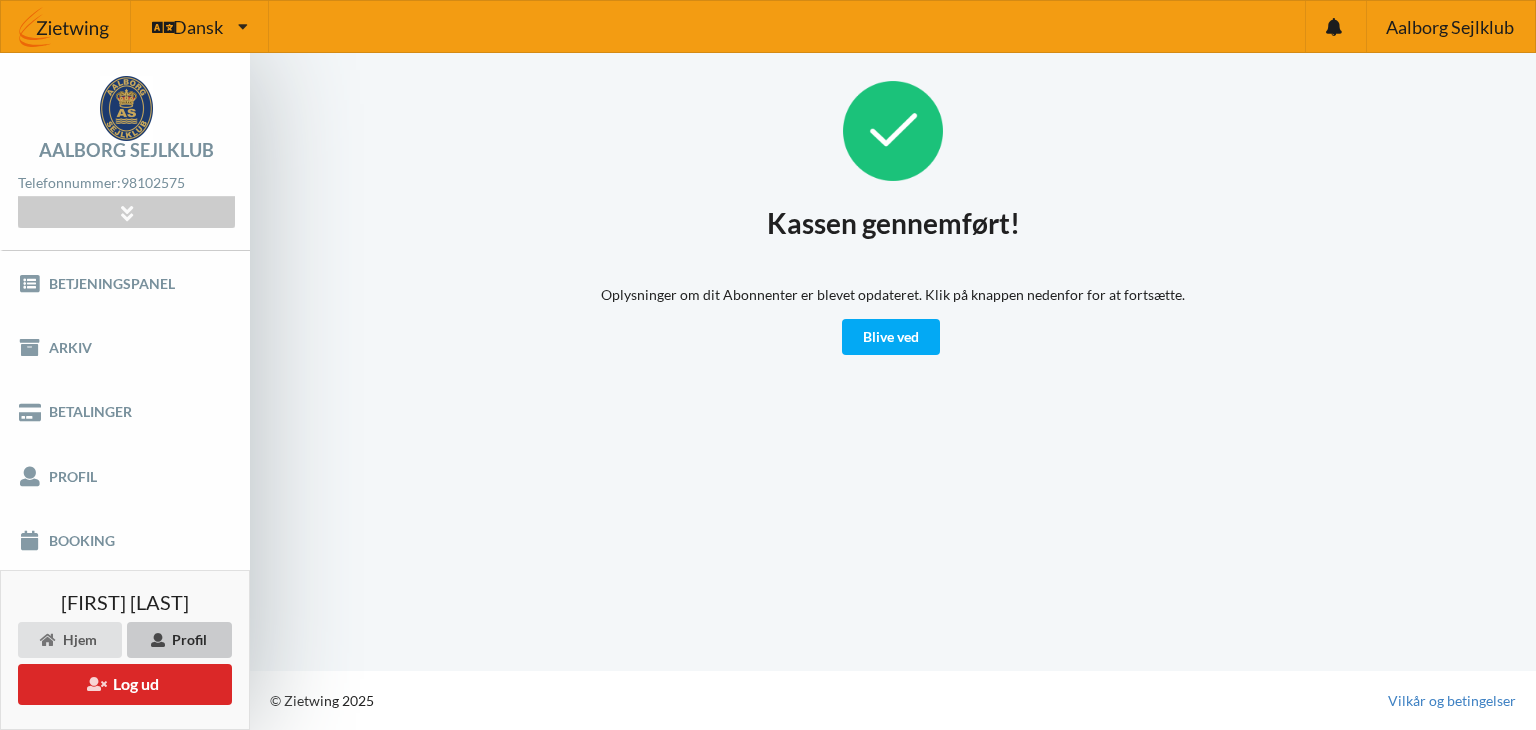 click on "Profil" at bounding box center [179, 640] 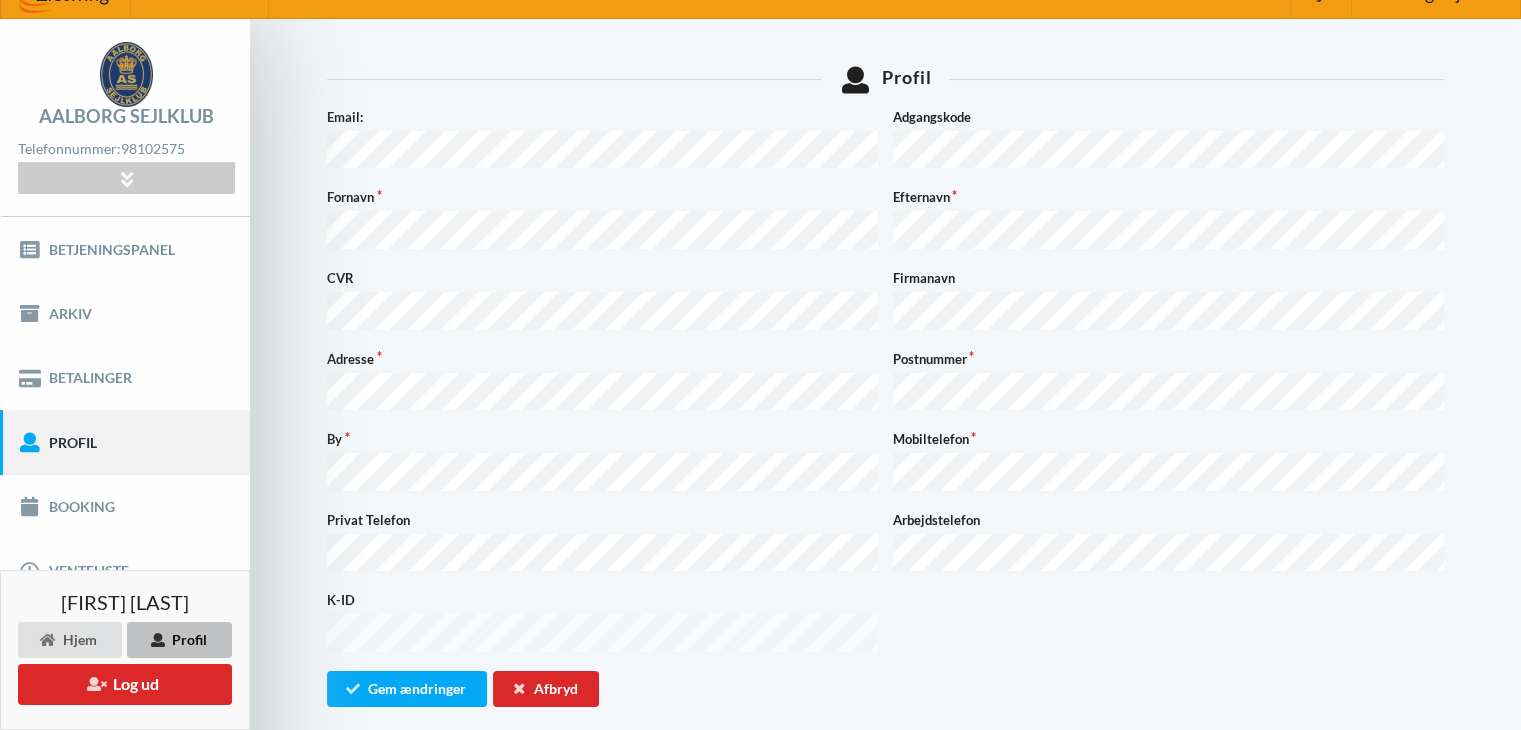 scroll, scrollTop: 0, scrollLeft: 0, axis: both 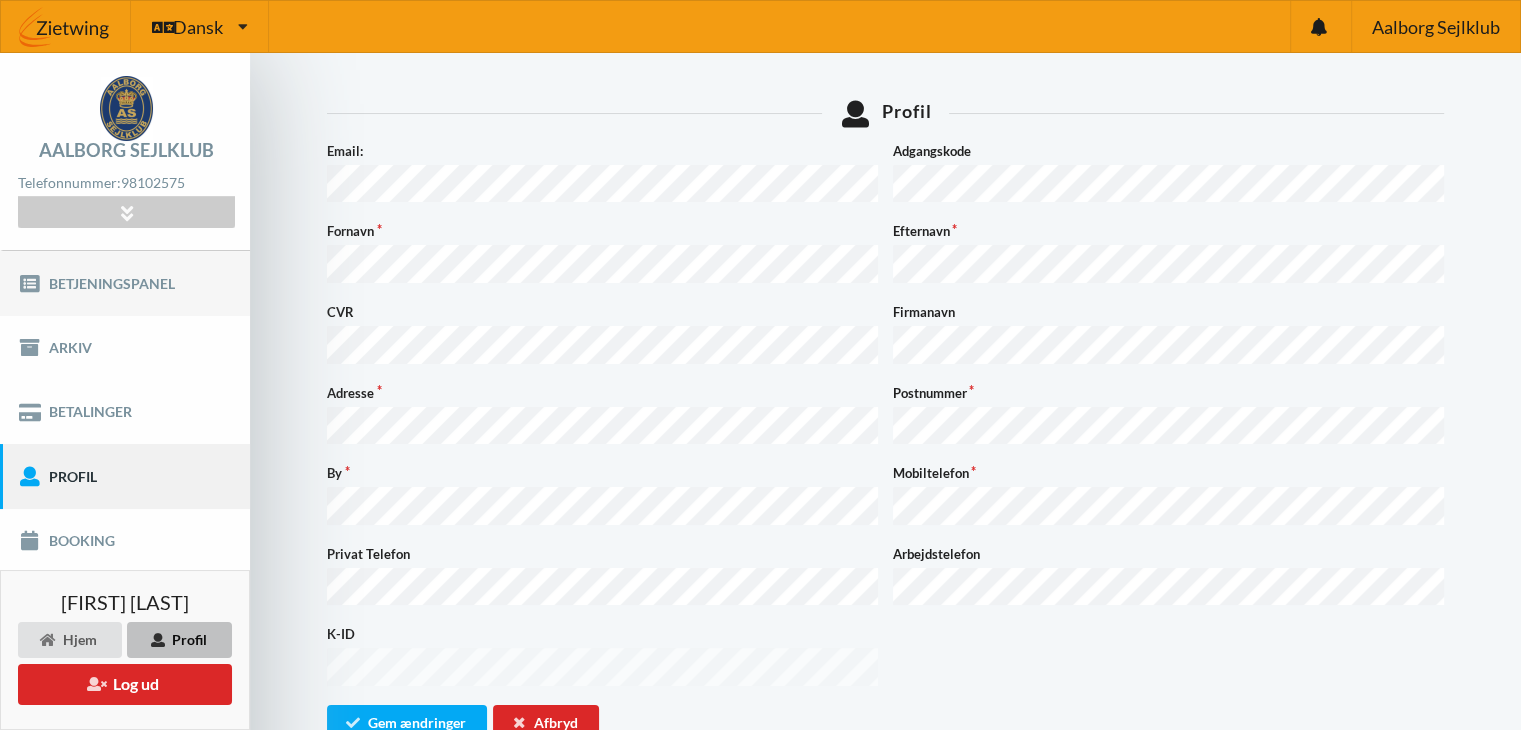 click on "Betjeningspanel" at bounding box center (125, 283) 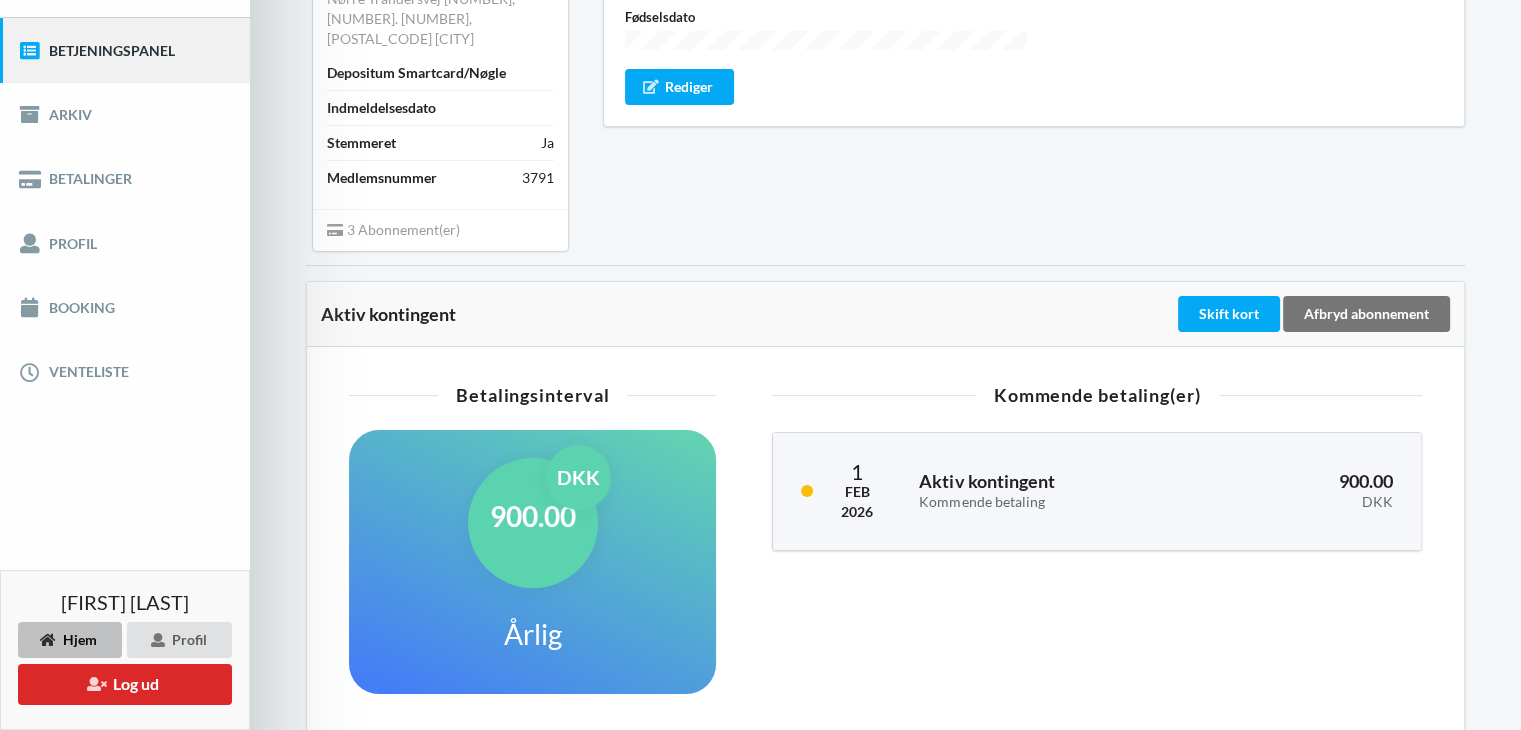 scroll, scrollTop: 130, scrollLeft: 0, axis: vertical 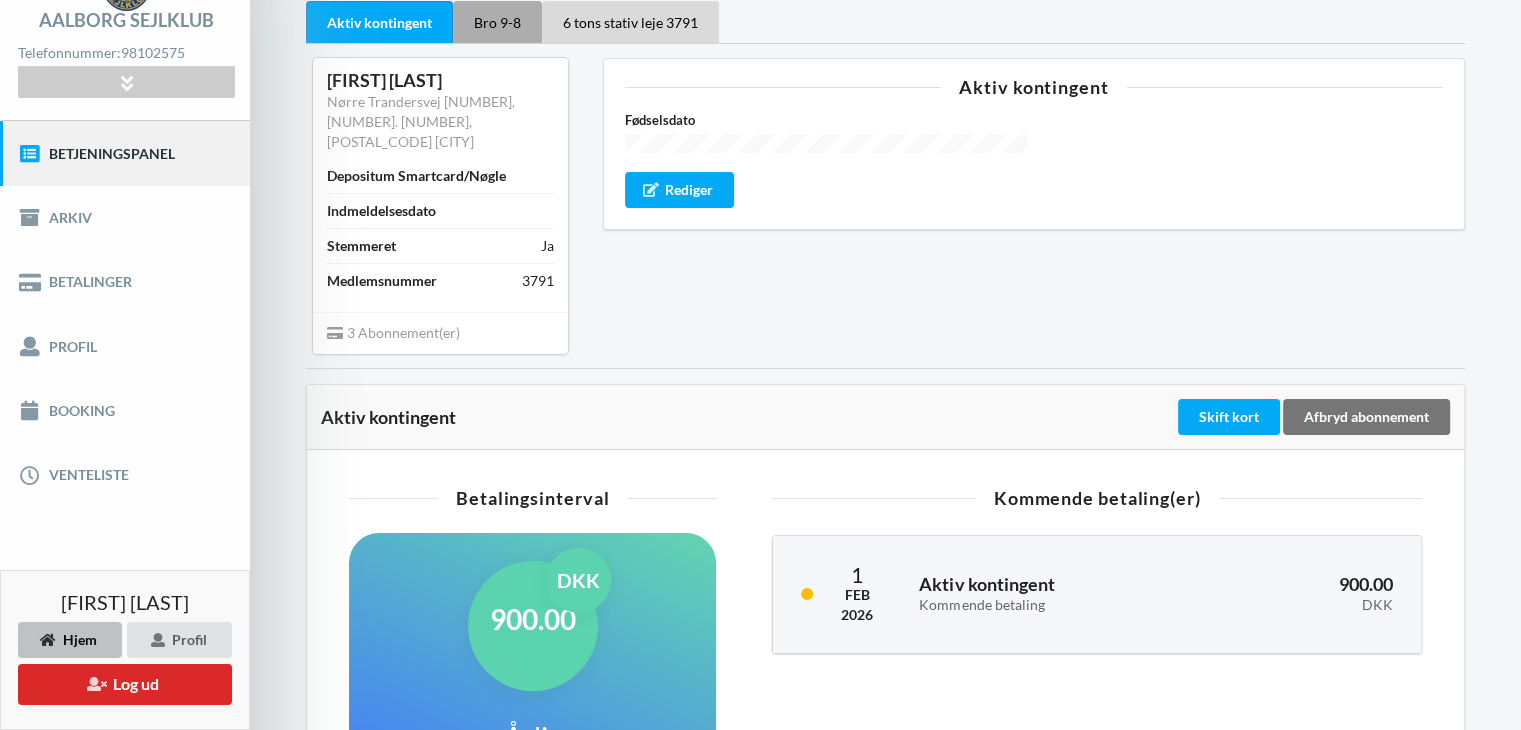 click on "[STREET]" at bounding box center (497, 22) 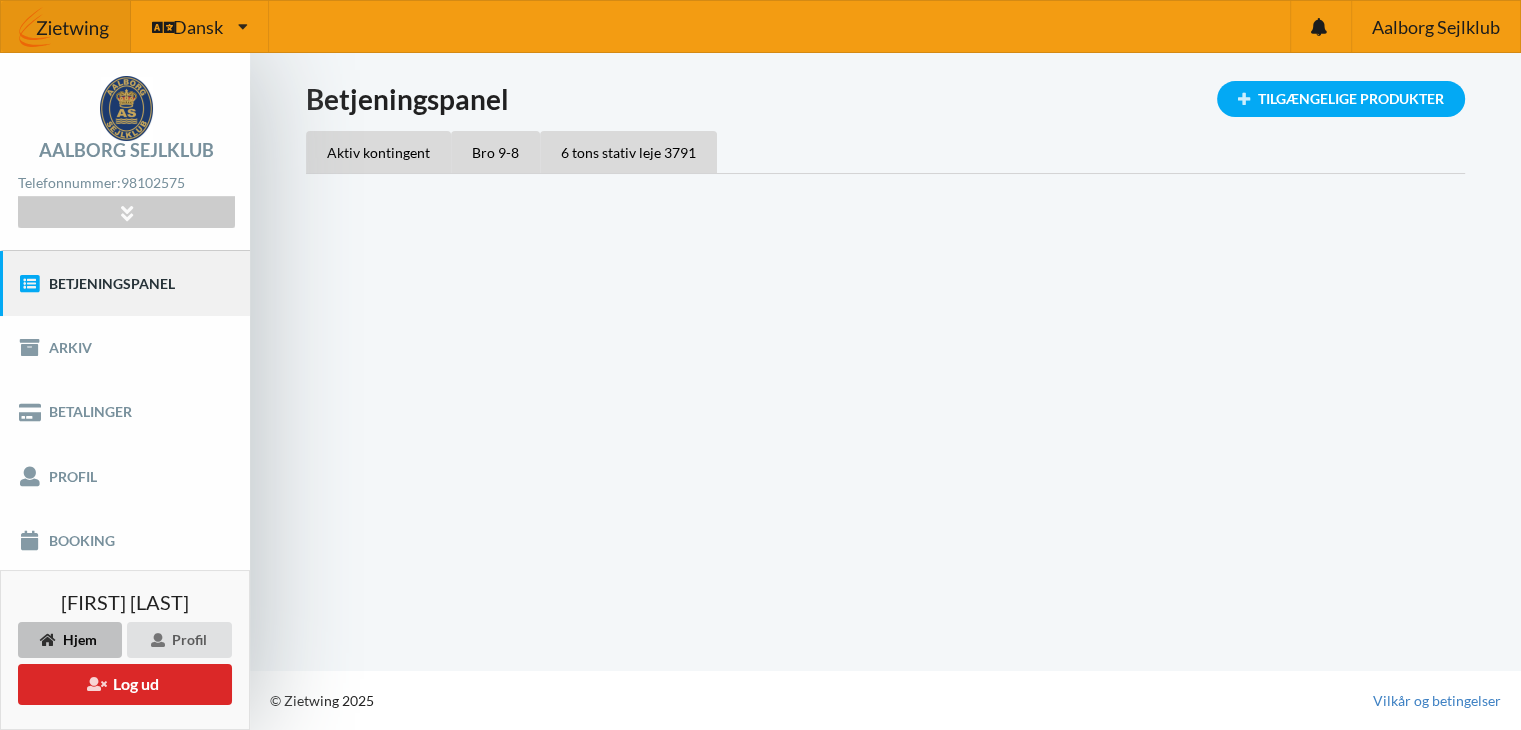 scroll, scrollTop: 0, scrollLeft: 0, axis: both 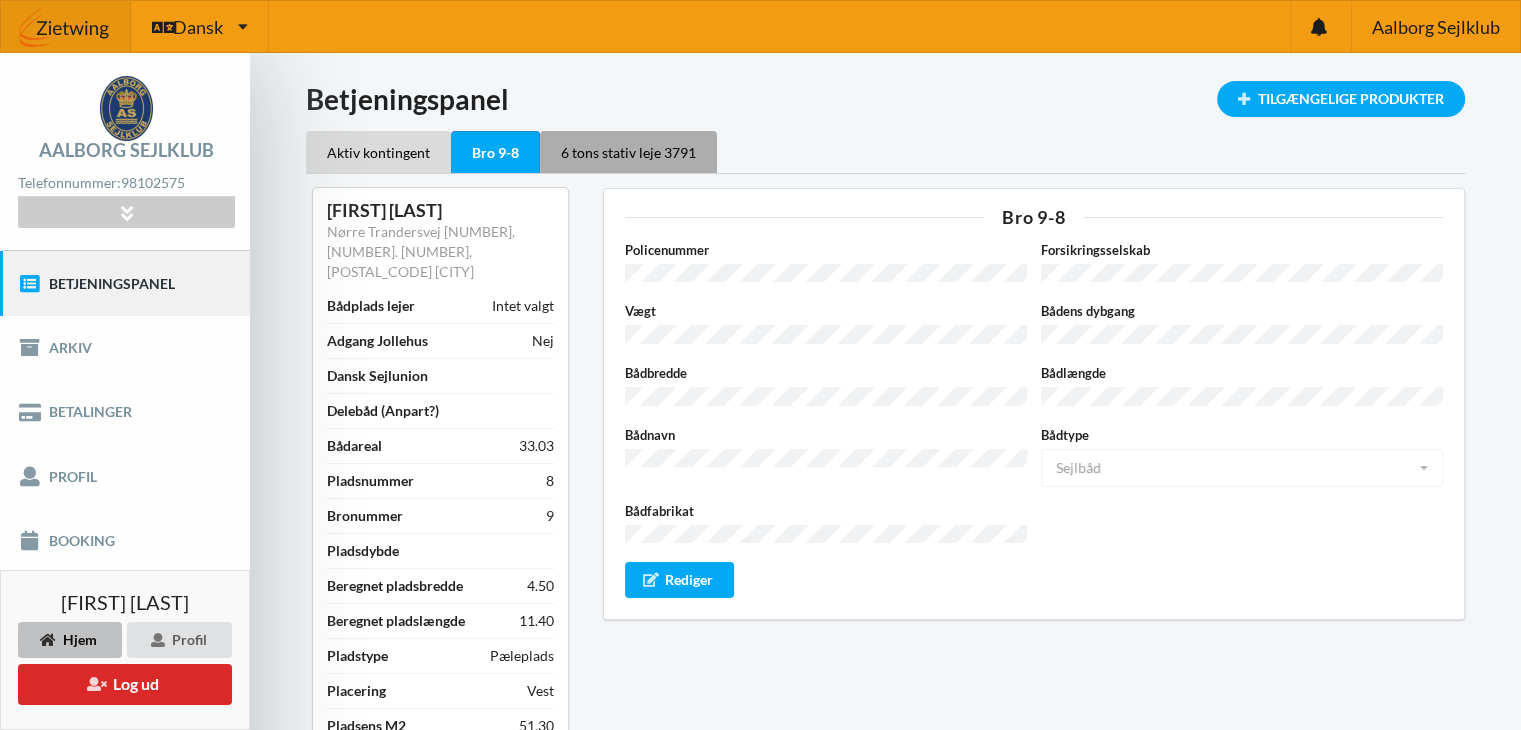 click on "[NUMBER] stativ leje [NUMBER]" at bounding box center (628, 152) 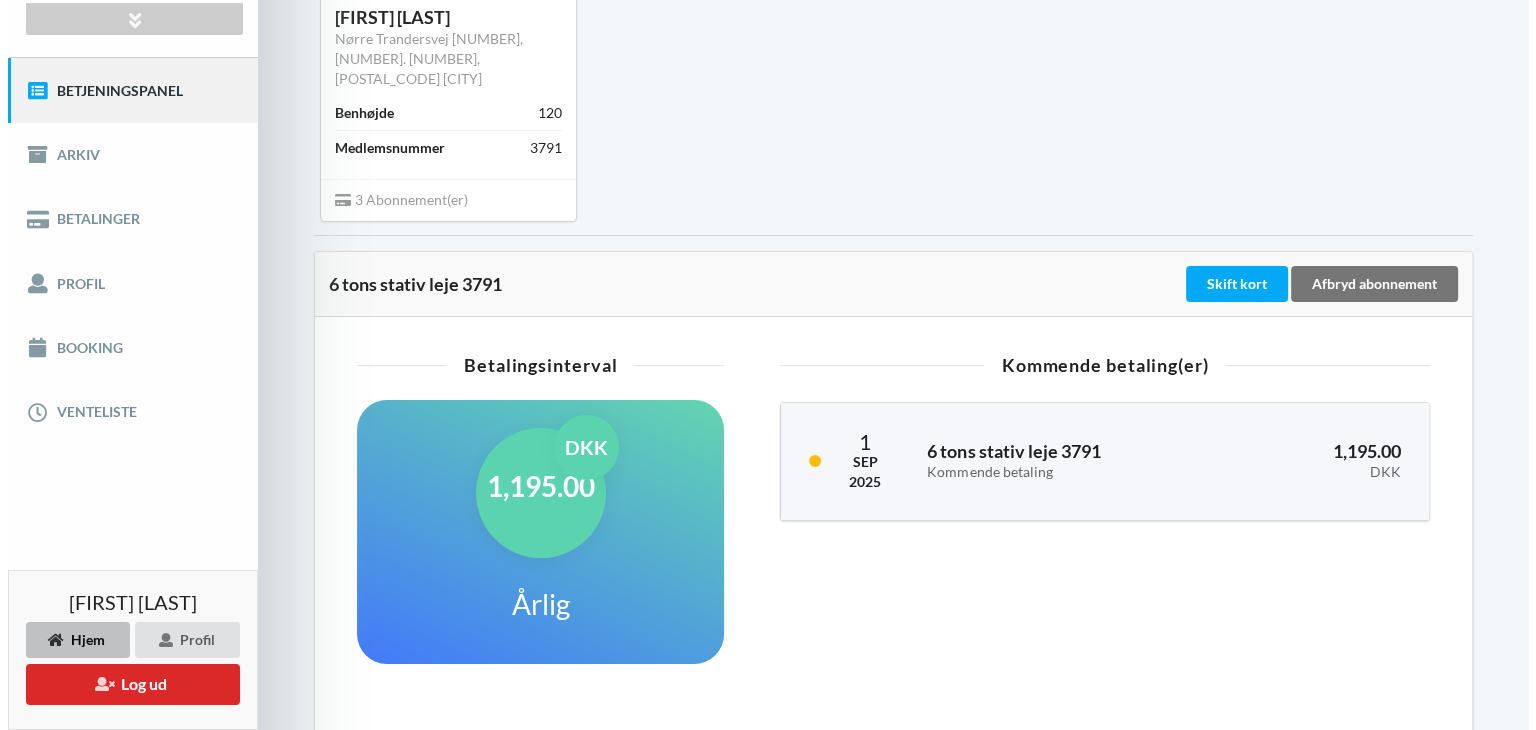 scroll, scrollTop: 200, scrollLeft: 0, axis: vertical 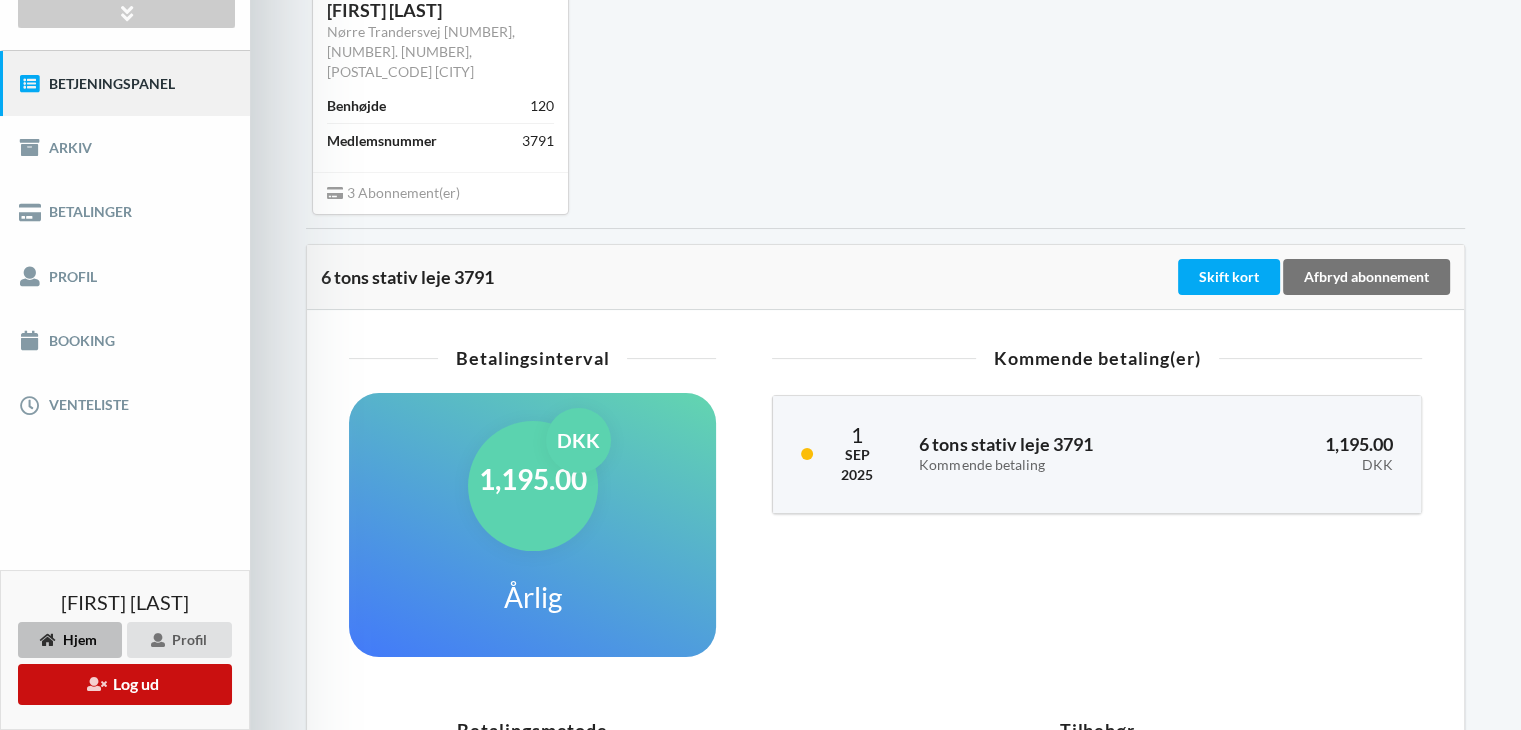 click on "Log ud" at bounding box center (125, 684) 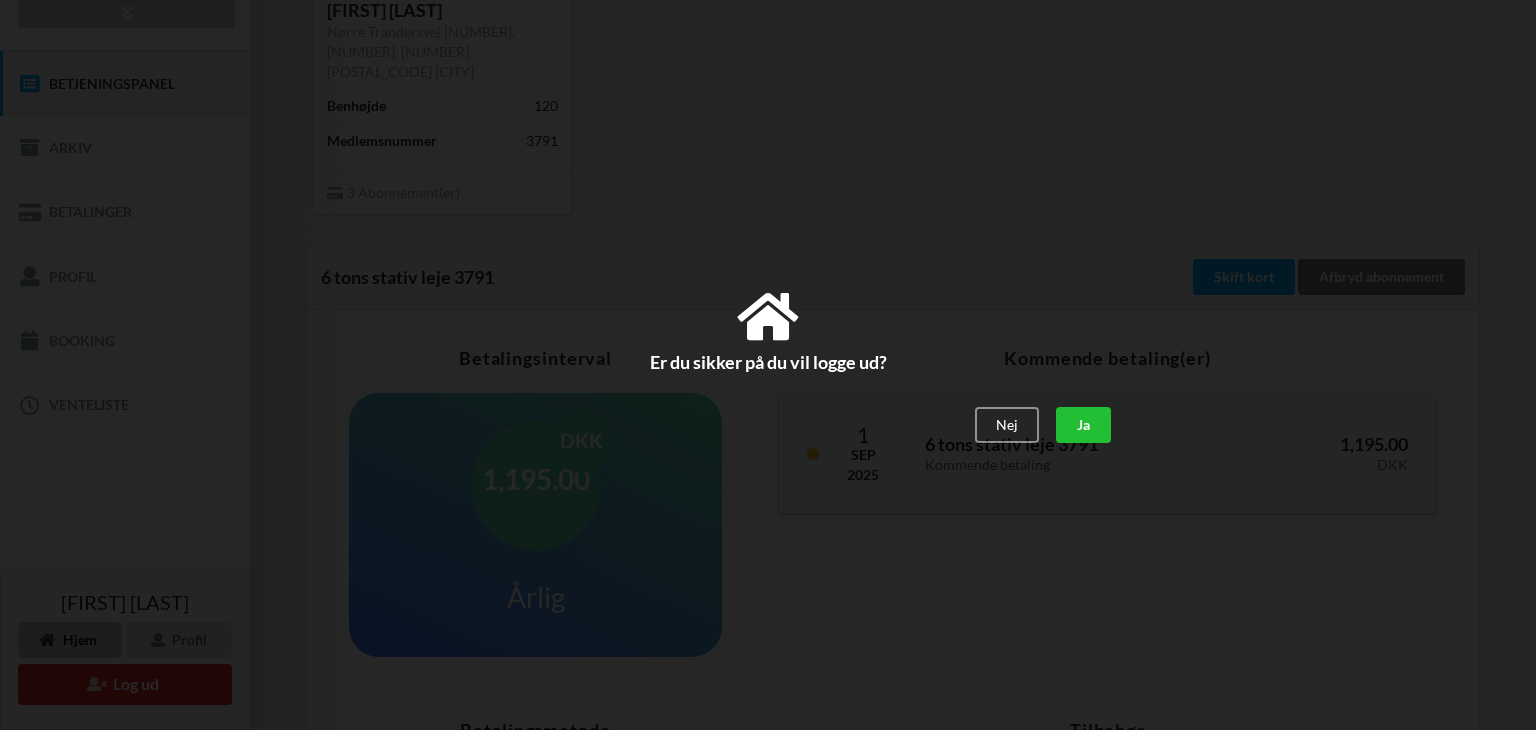 click on "Ja" at bounding box center (1083, 426) 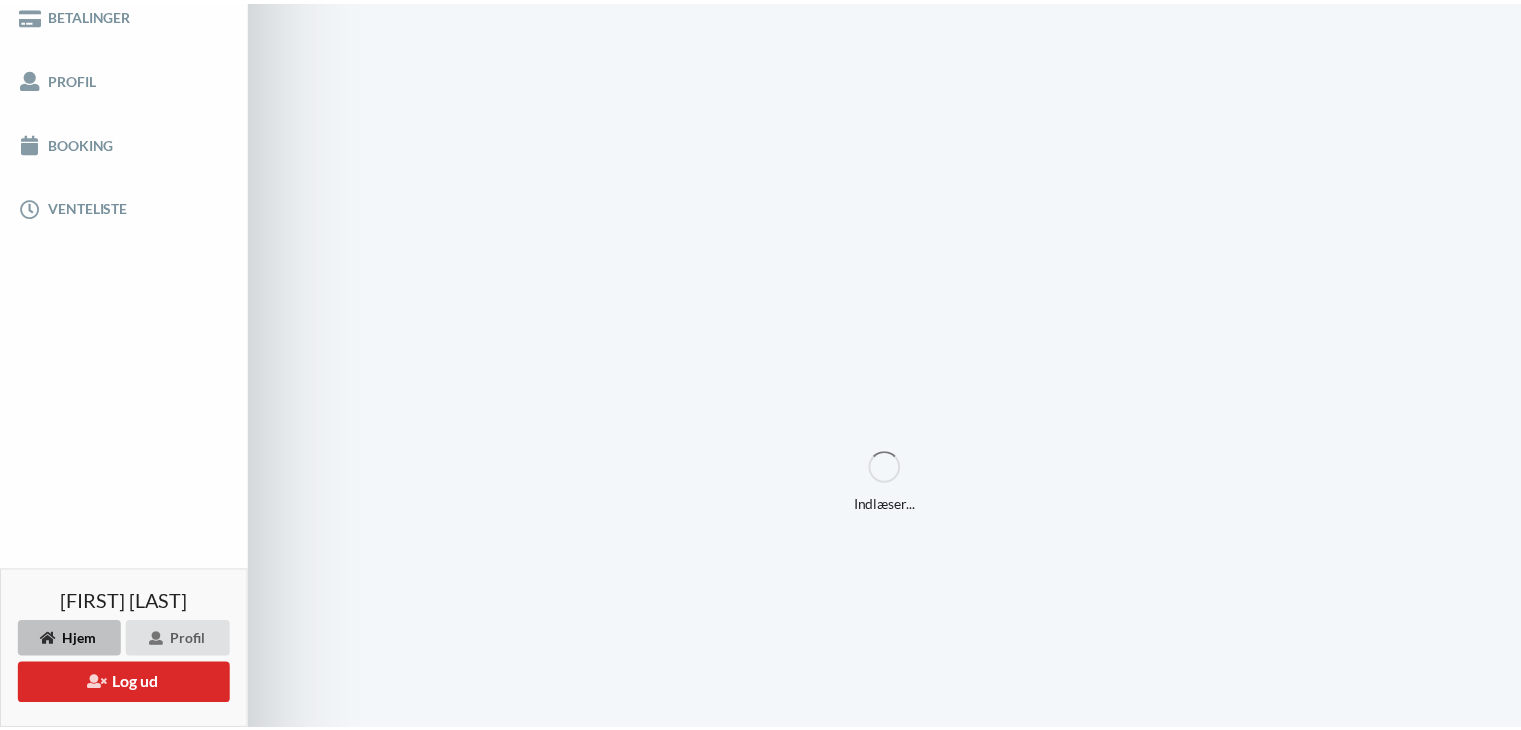 scroll, scrollTop: 2, scrollLeft: 0, axis: vertical 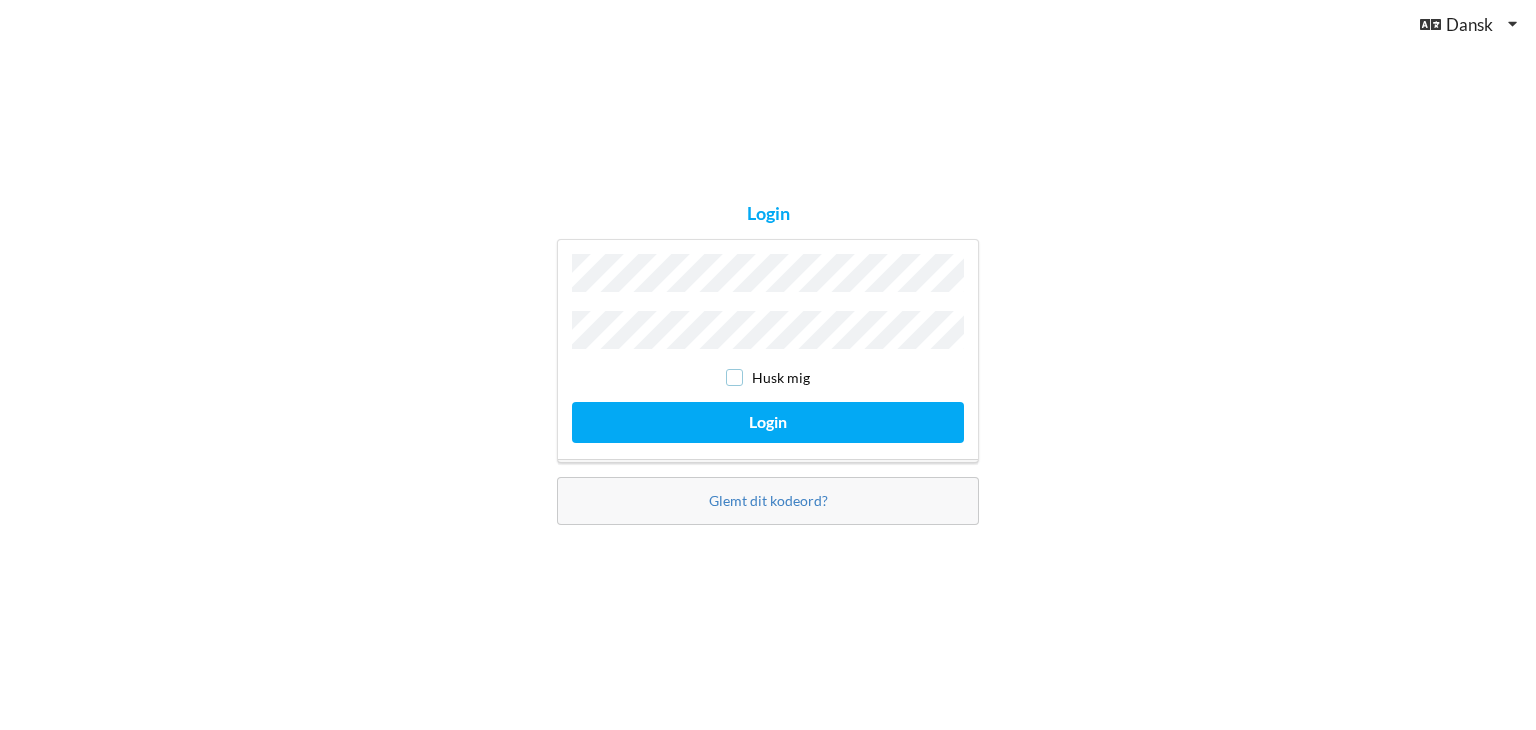 click at bounding box center [734, 377] 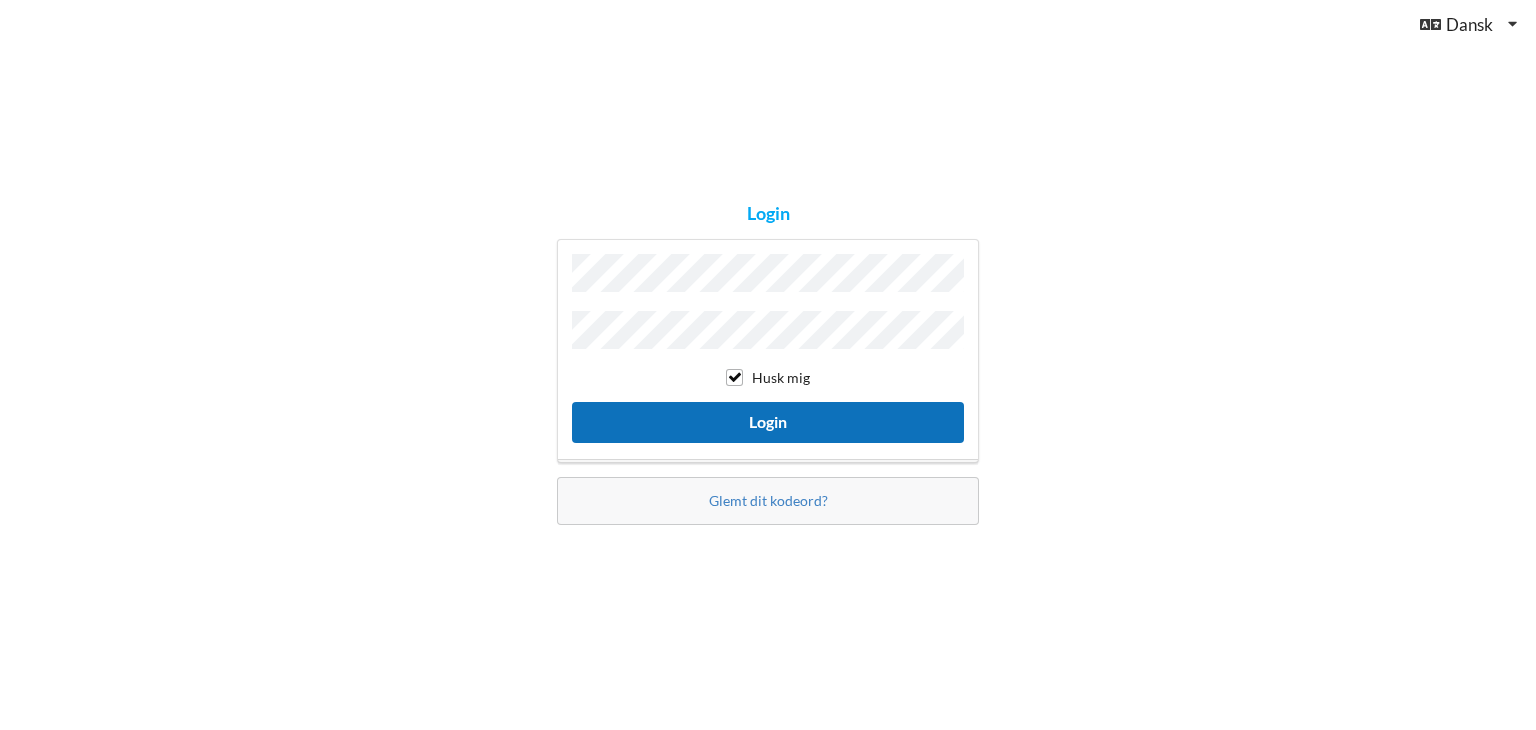 click on "Login" at bounding box center (768, 422) 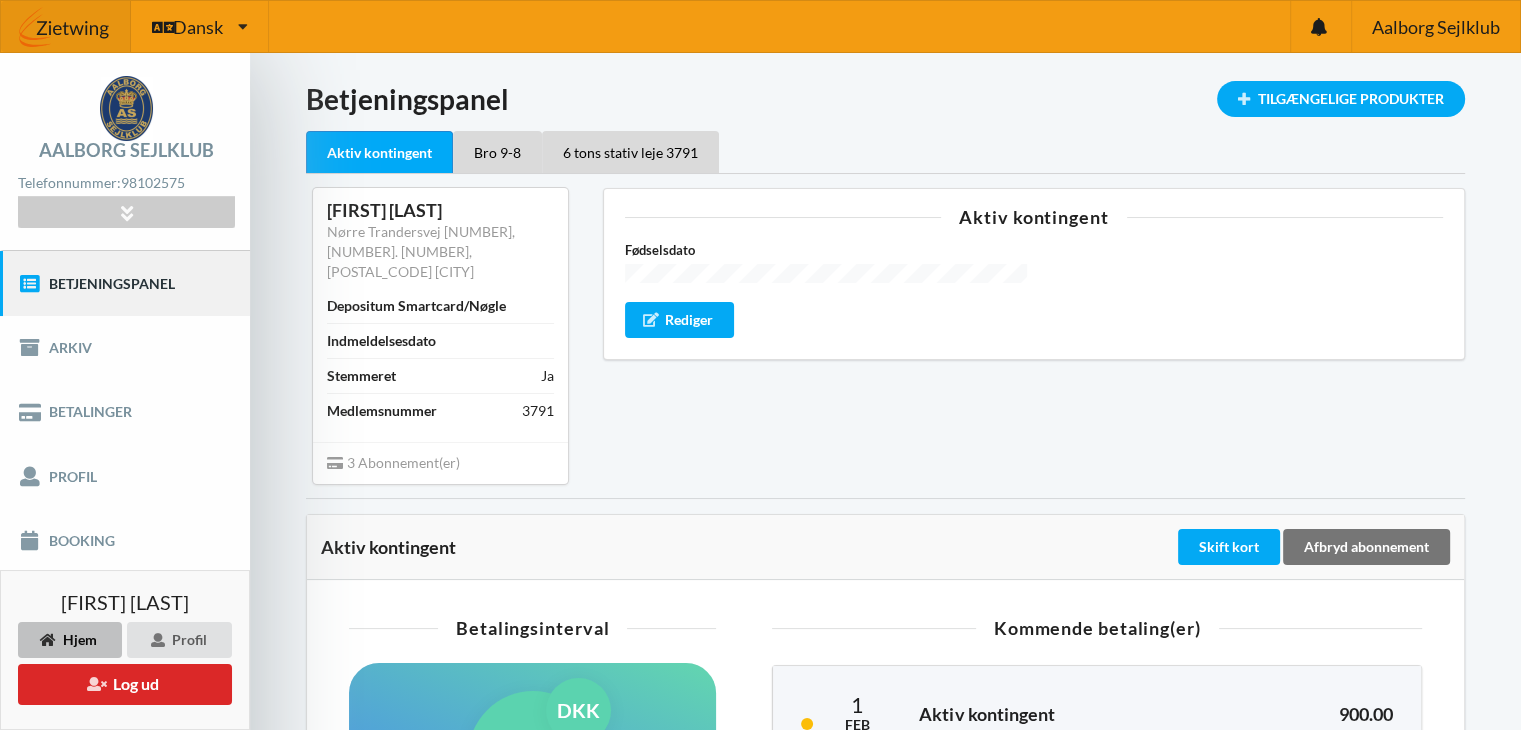 click on "[FIRST] [LAST]" at bounding box center (440, 210) 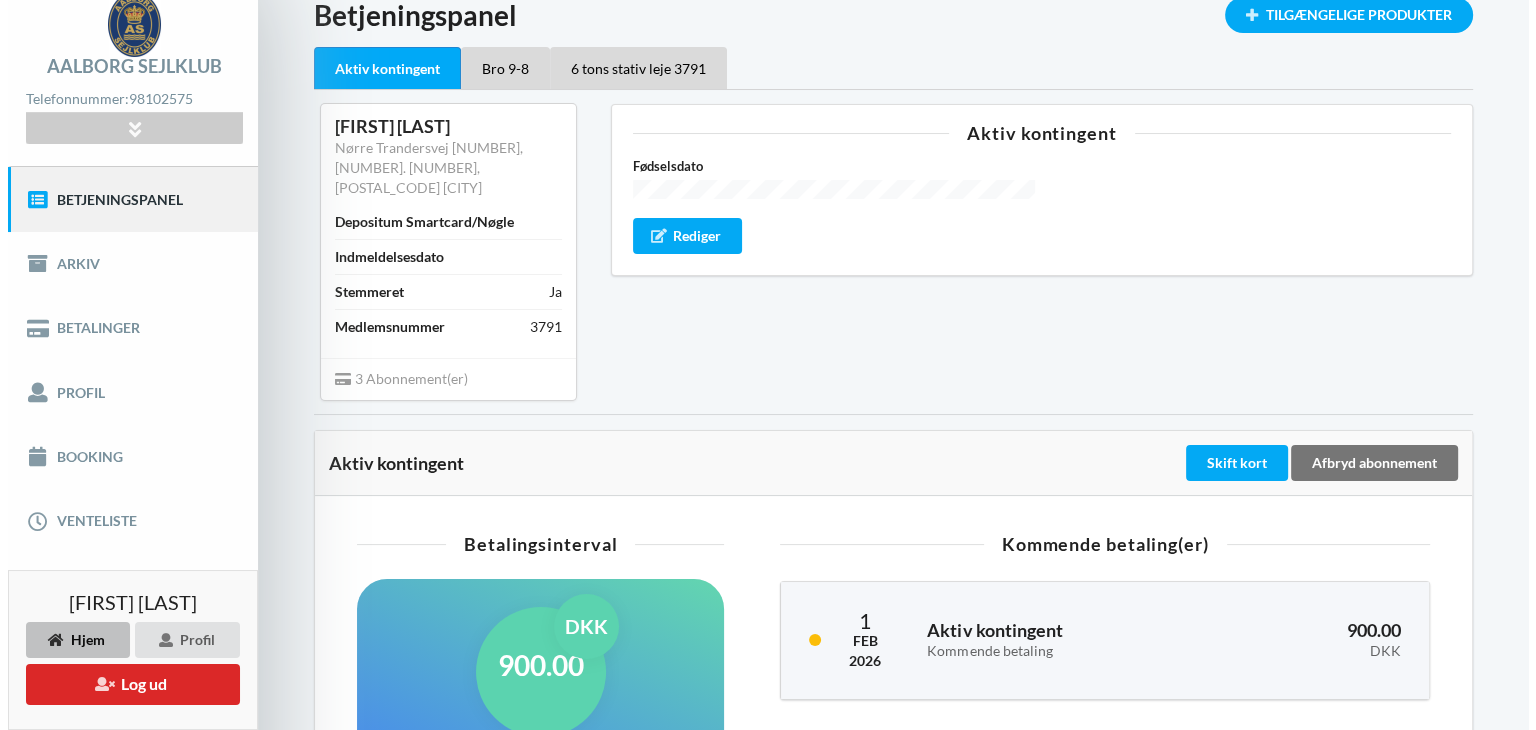 scroll, scrollTop: 200, scrollLeft: 0, axis: vertical 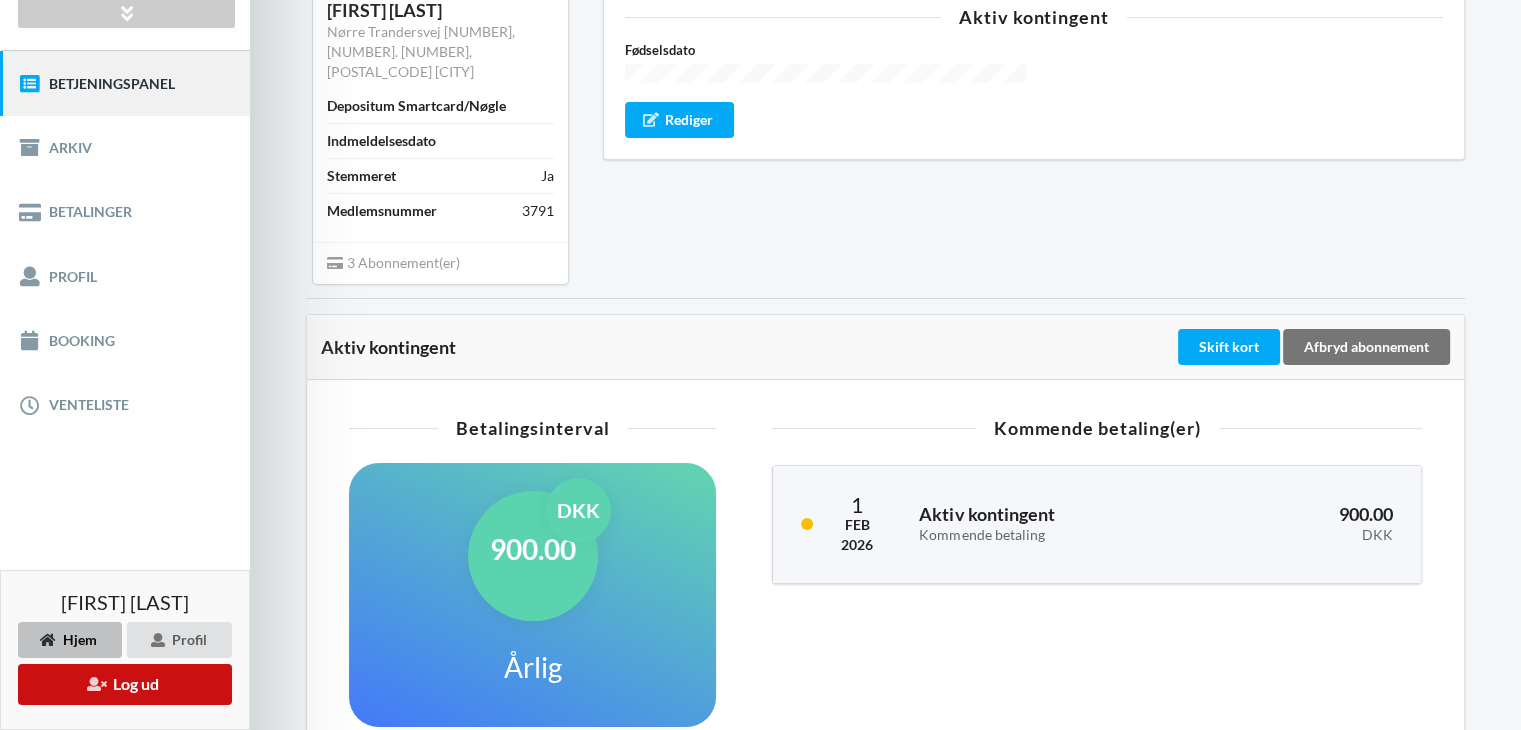 click on "Log ud" at bounding box center (125, 684) 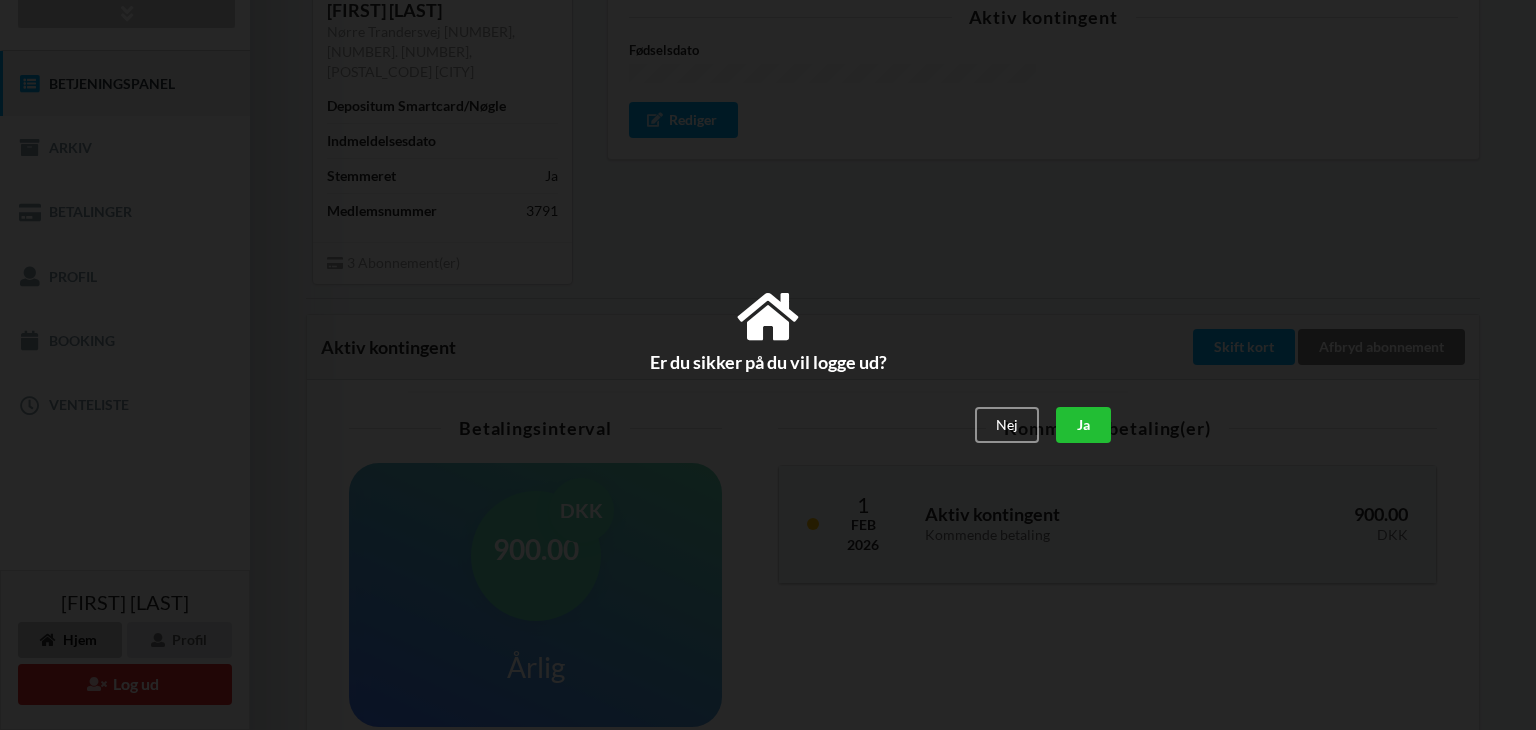 click on "Ja" at bounding box center [1083, 426] 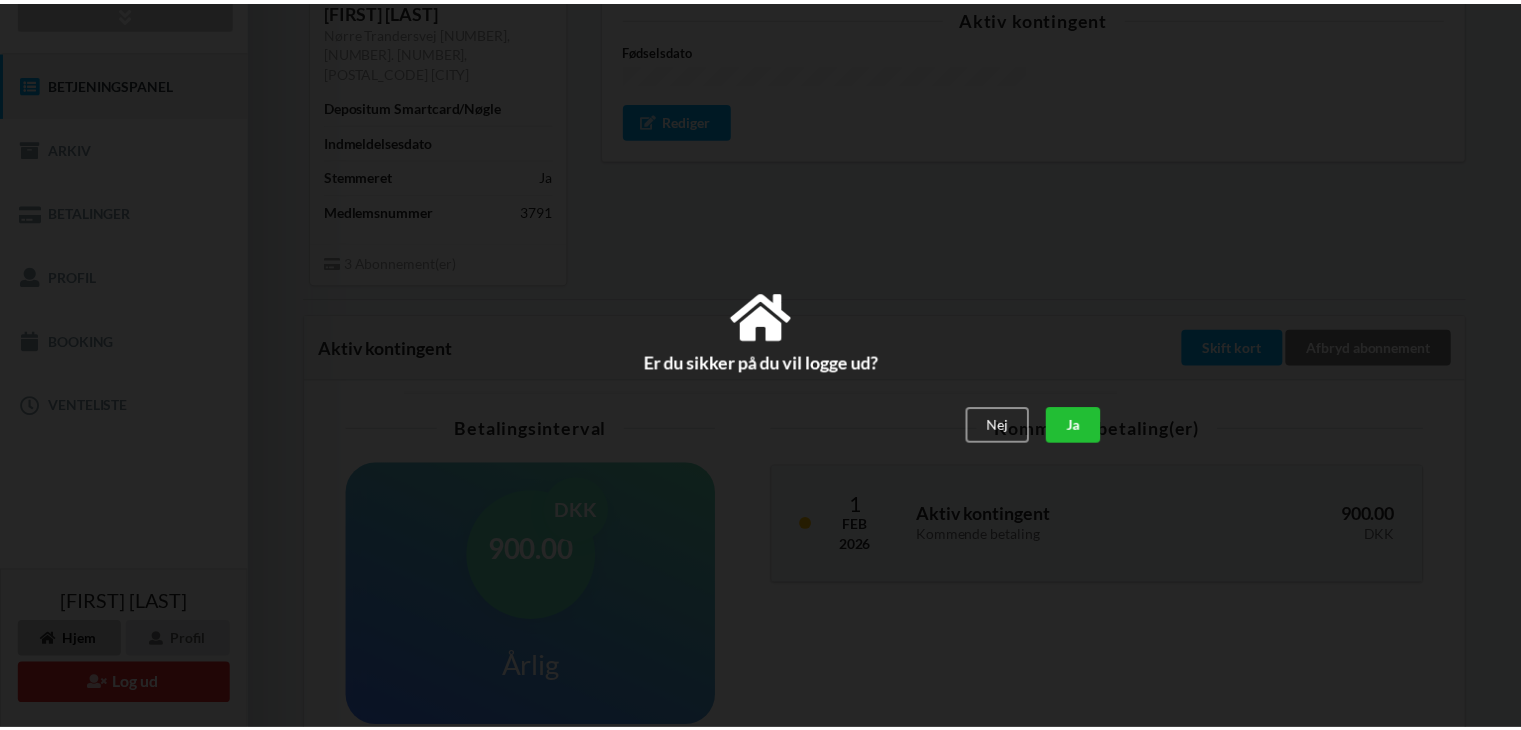 scroll, scrollTop: 2, scrollLeft: 0, axis: vertical 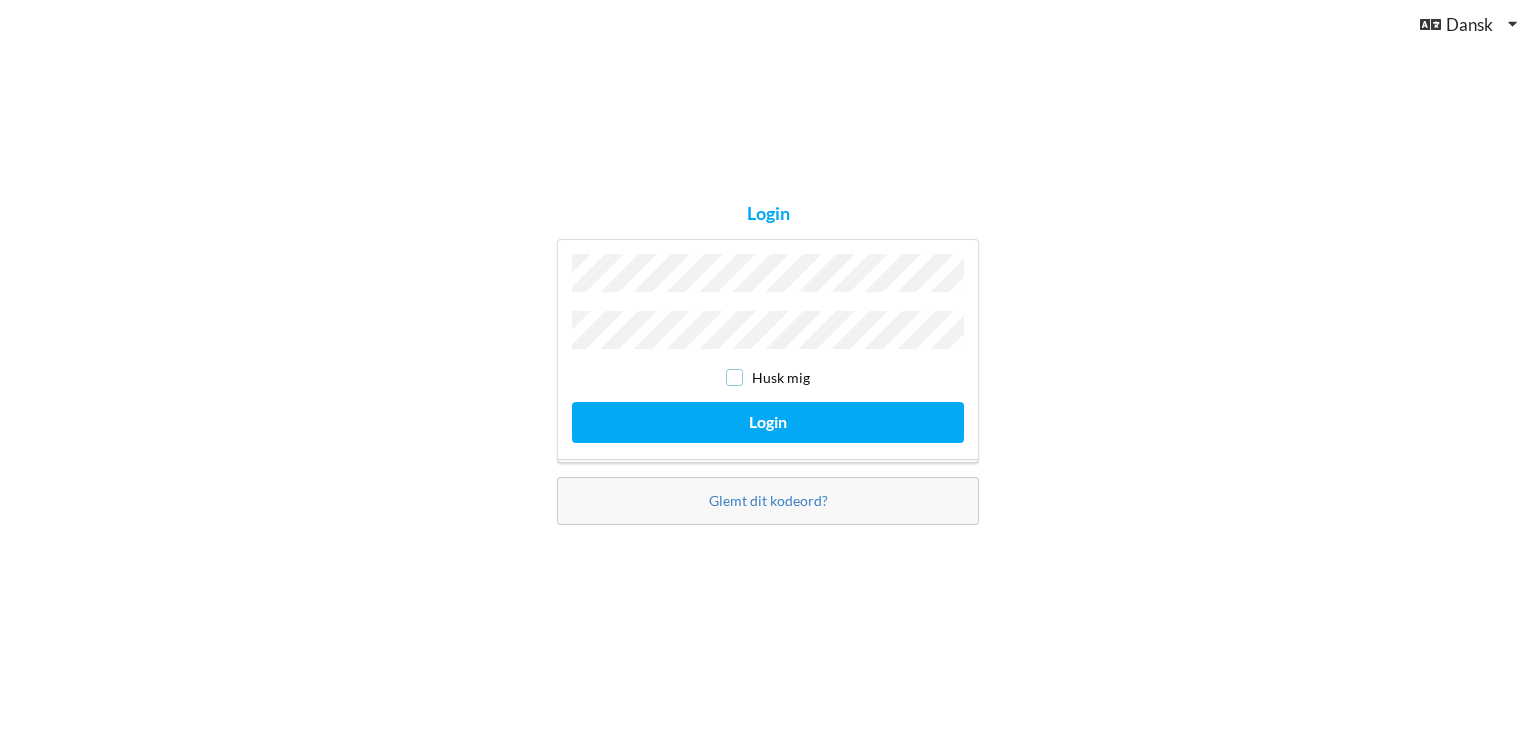 click at bounding box center (734, 377) 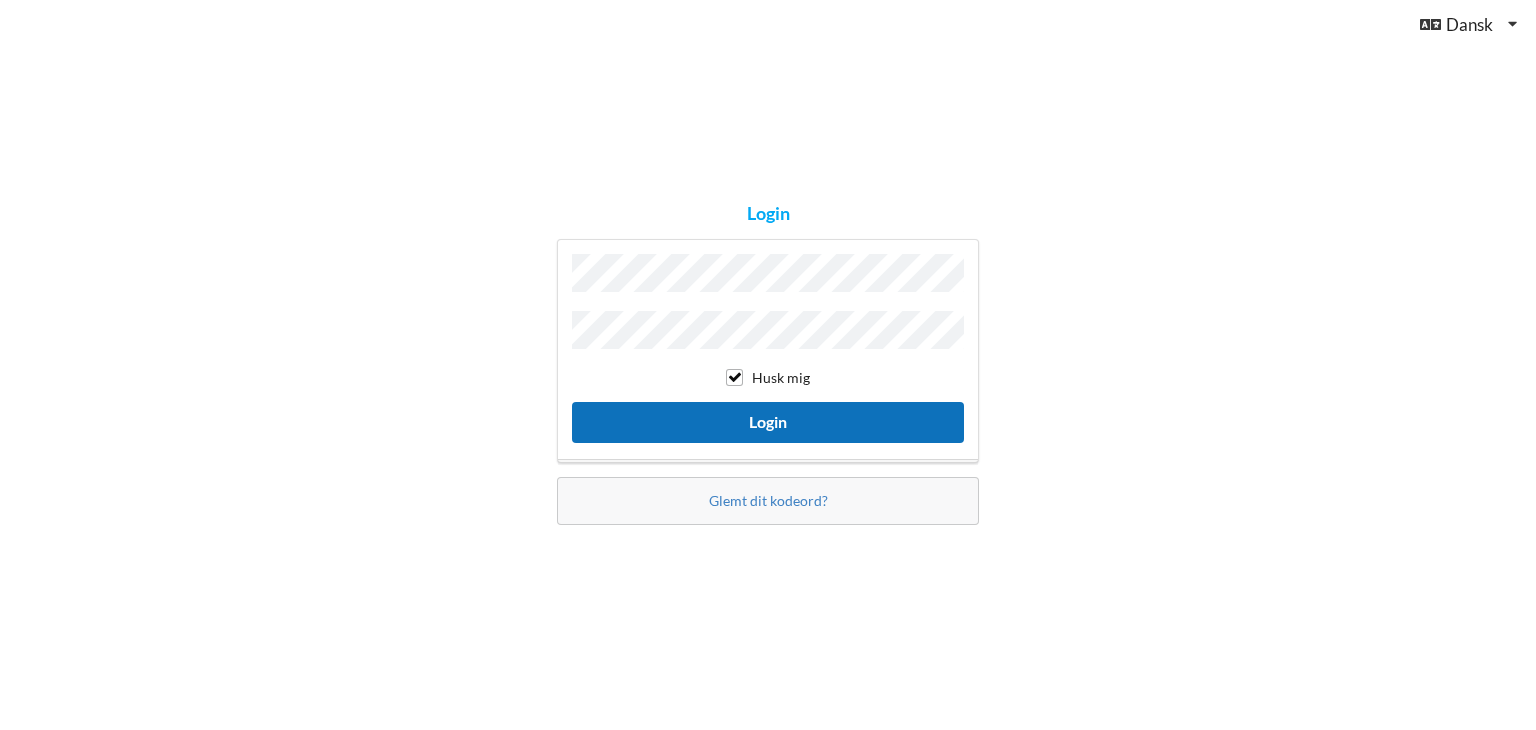 click on "Login" at bounding box center (768, 422) 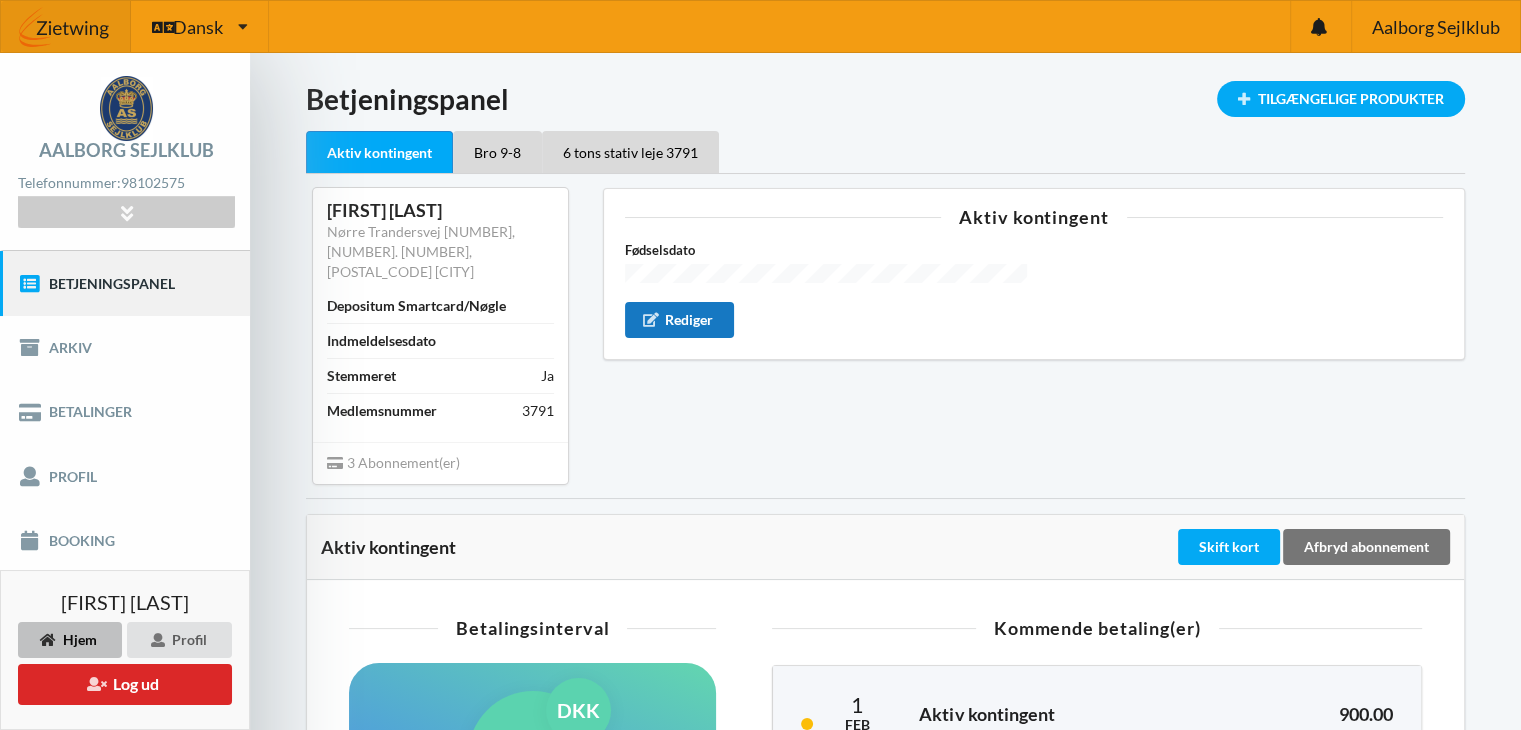 click on "Rediger" at bounding box center [680, 320] 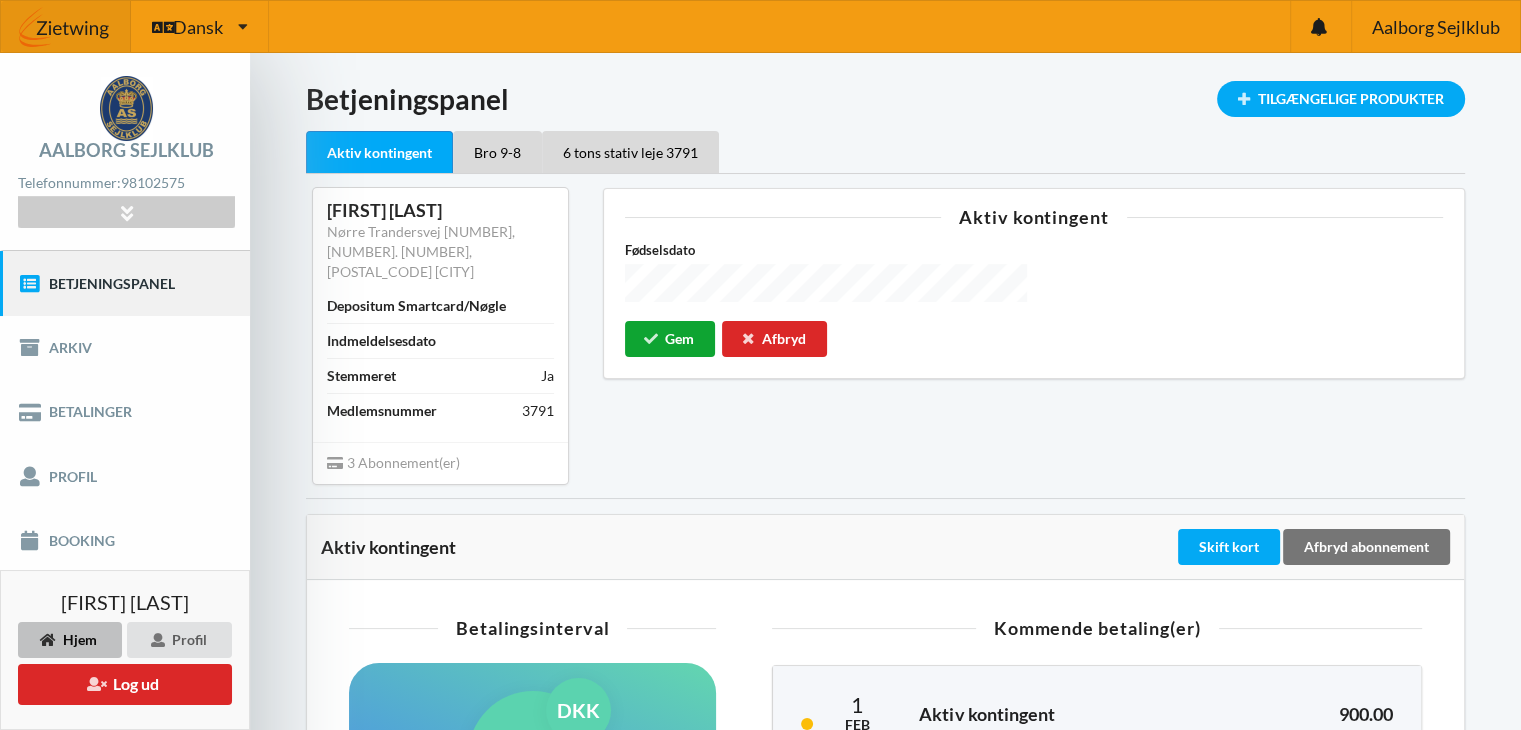 click on "Gem" at bounding box center (670, 339) 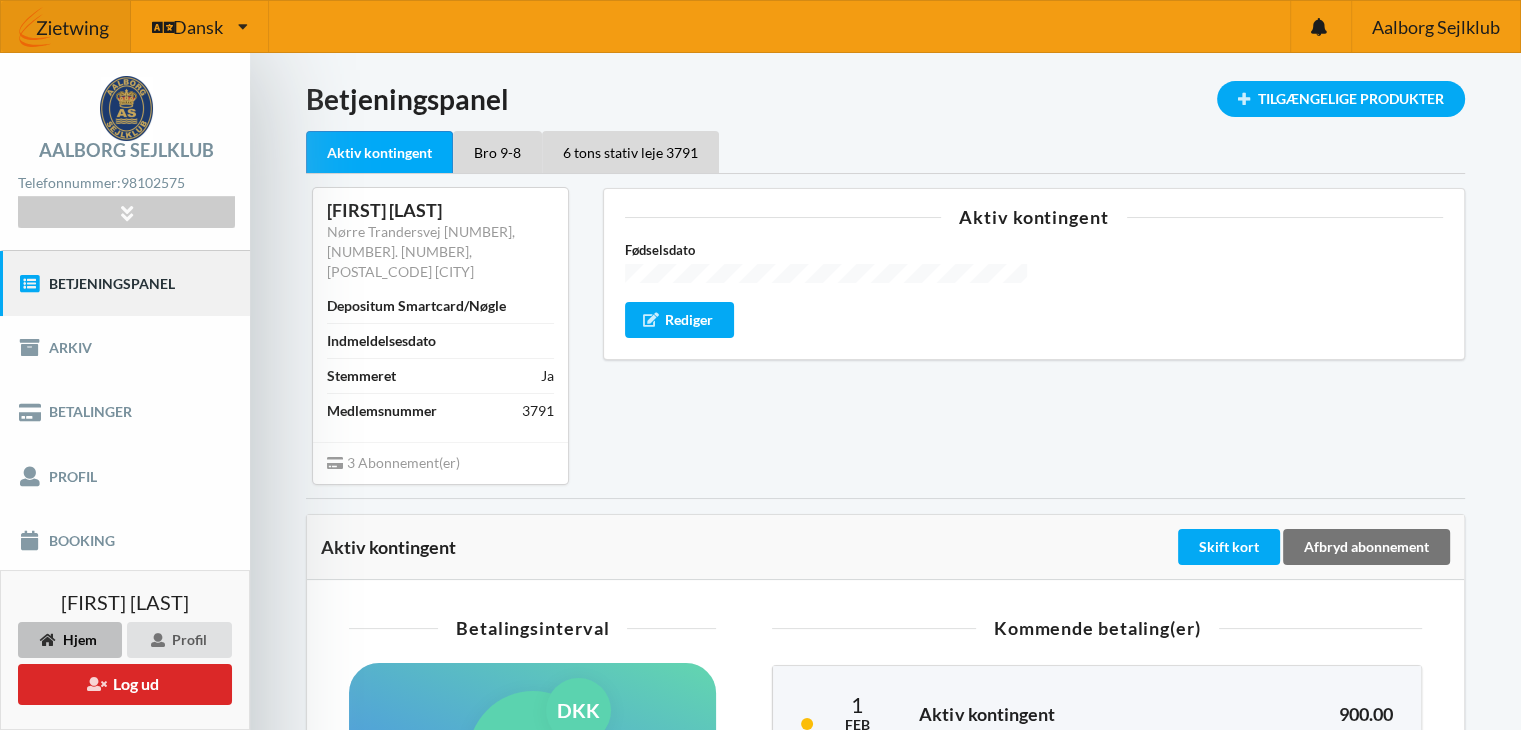 scroll, scrollTop: 100, scrollLeft: 0, axis: vertical 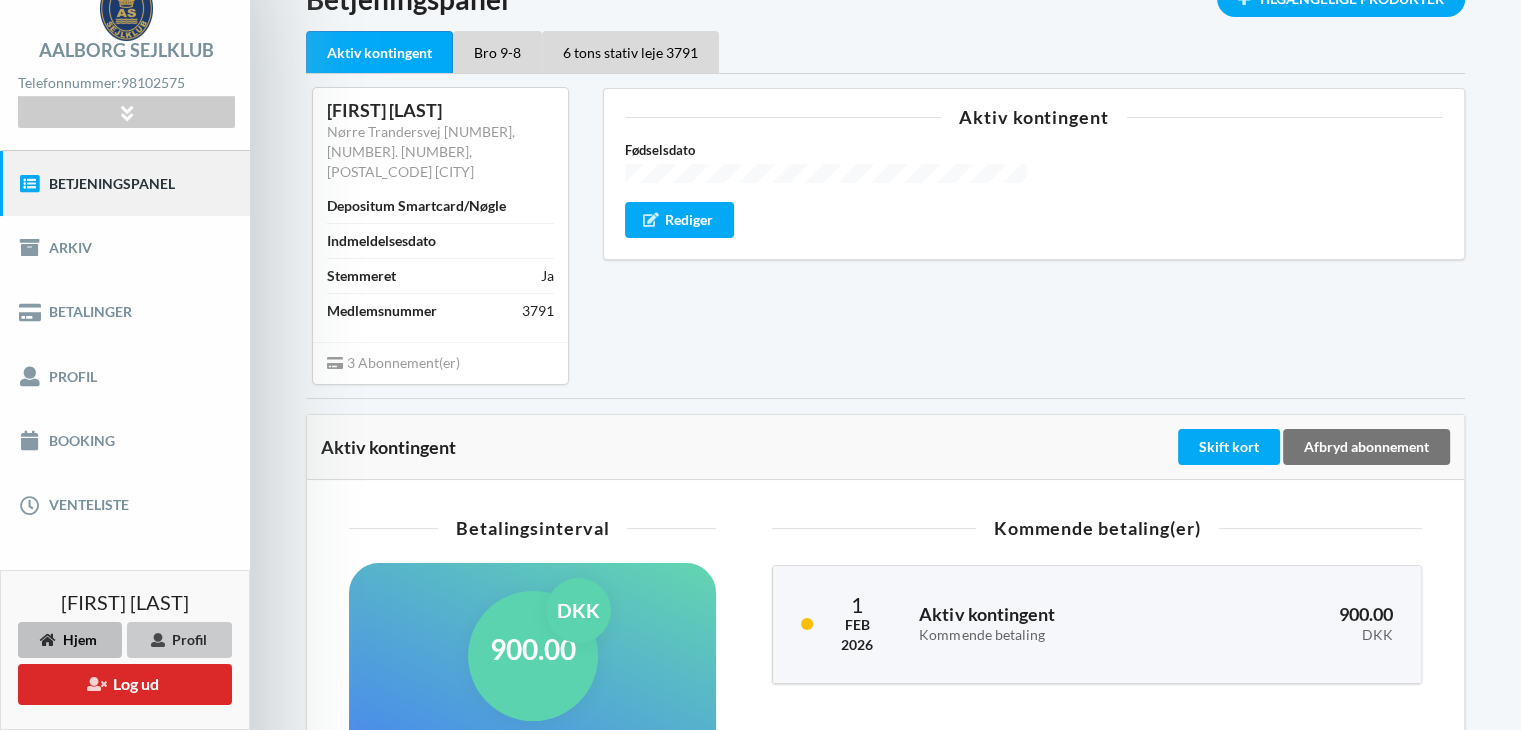 click on "Profil" at bounding box center [179, 640] 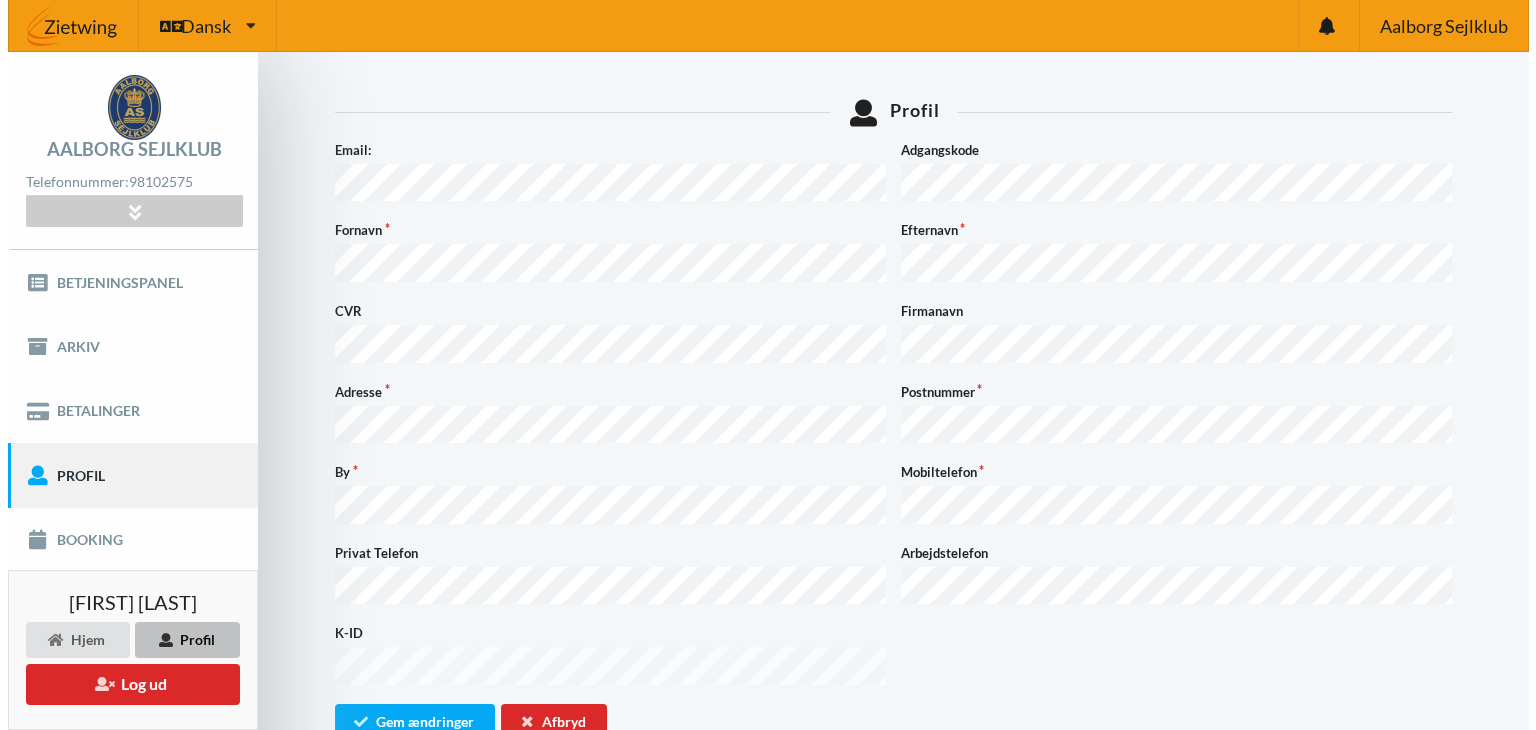 scroll, scrollTop: 0, scrollLeft: 0, axis: both 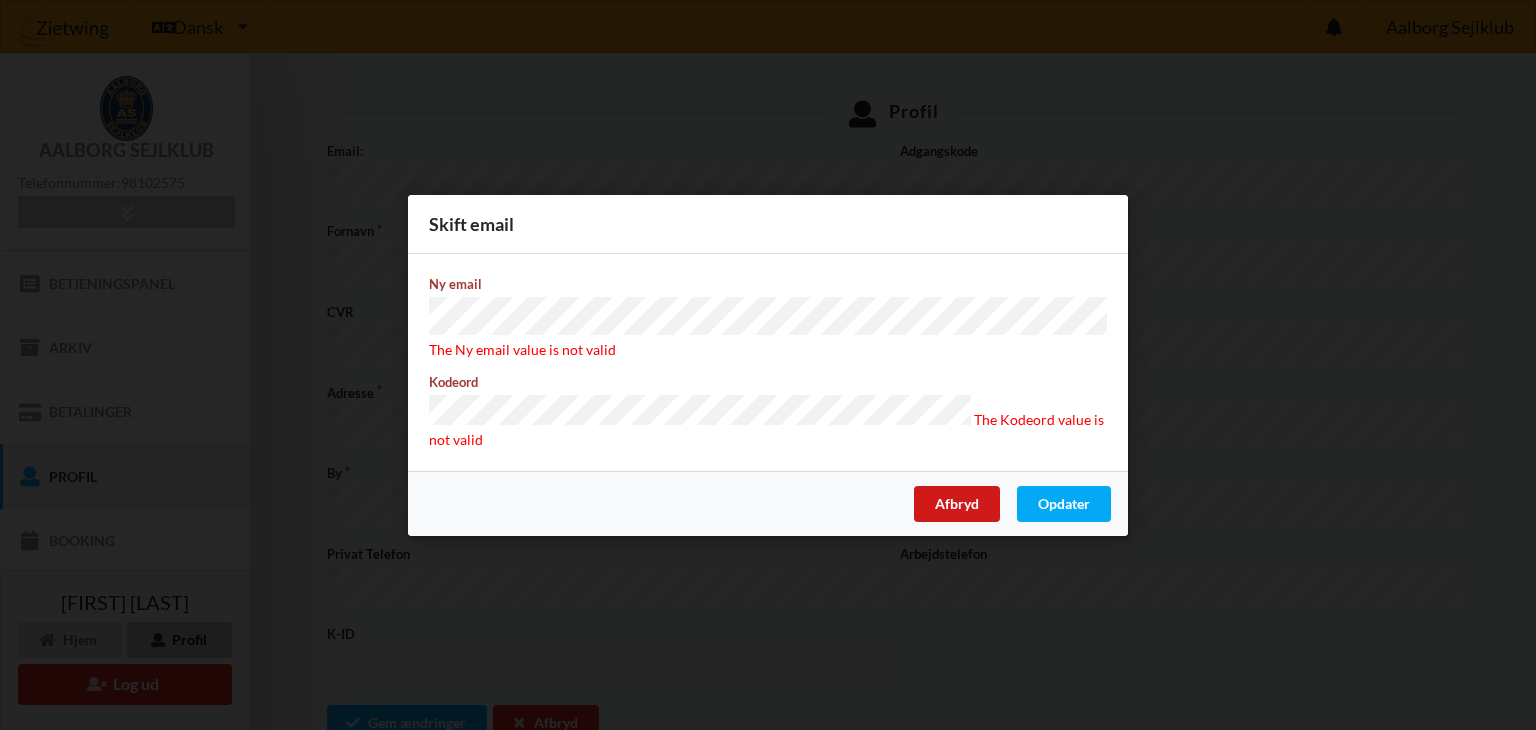 click on "Afbryd" at bounding box center [957, 503] 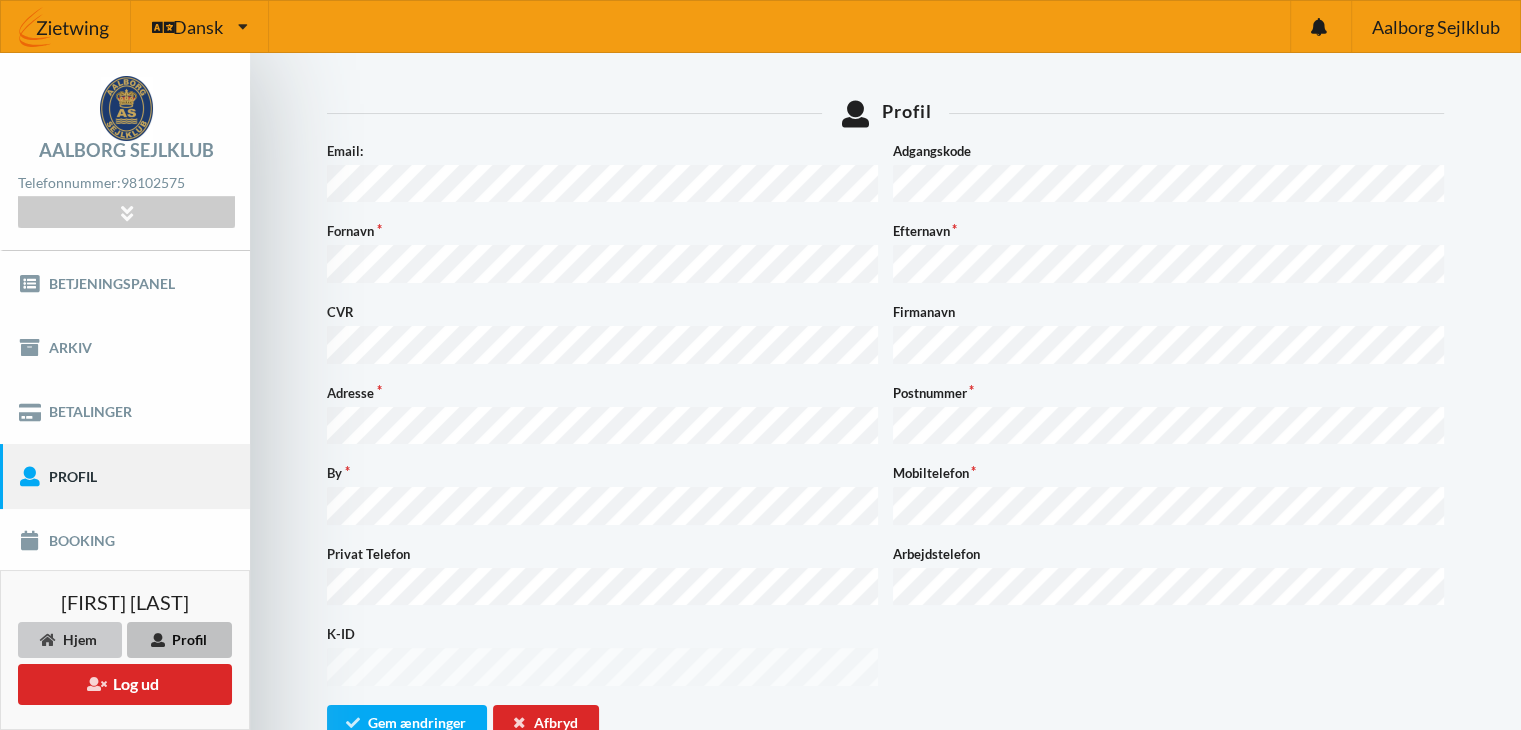 click on "Hjem" at bounding box center (70, 640) 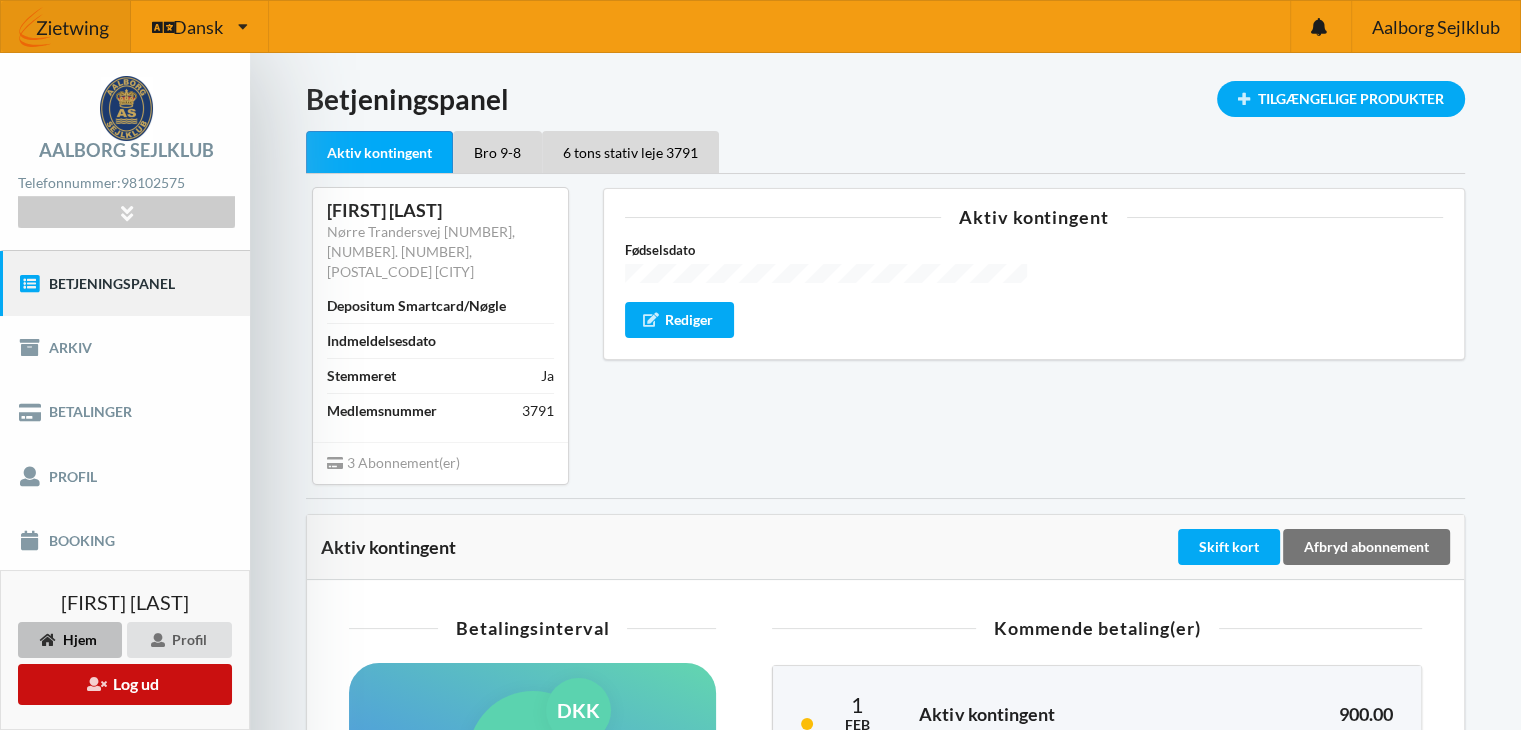 click on "Log ud" at bounding box center [125, 684] 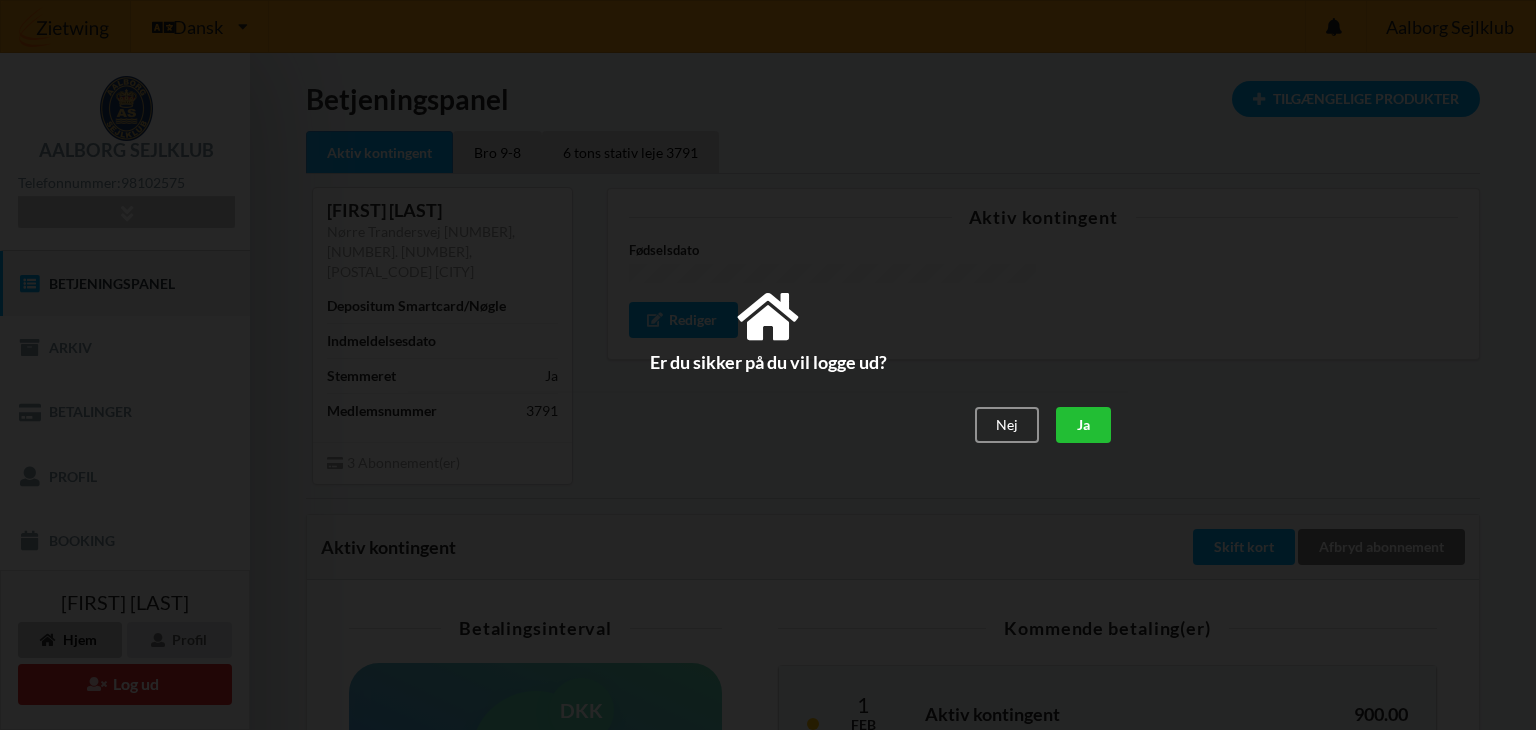 click on "Ja" at bounding box center [1083, 426] 